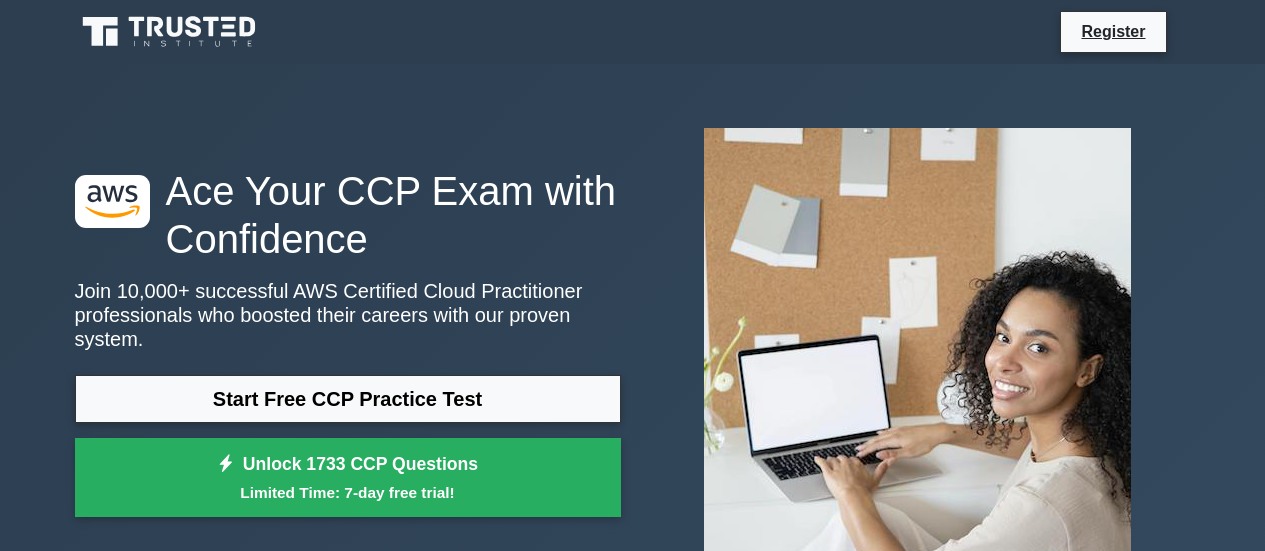 scroll, scrollTop: 0, scrollLeft: 0, axis: both 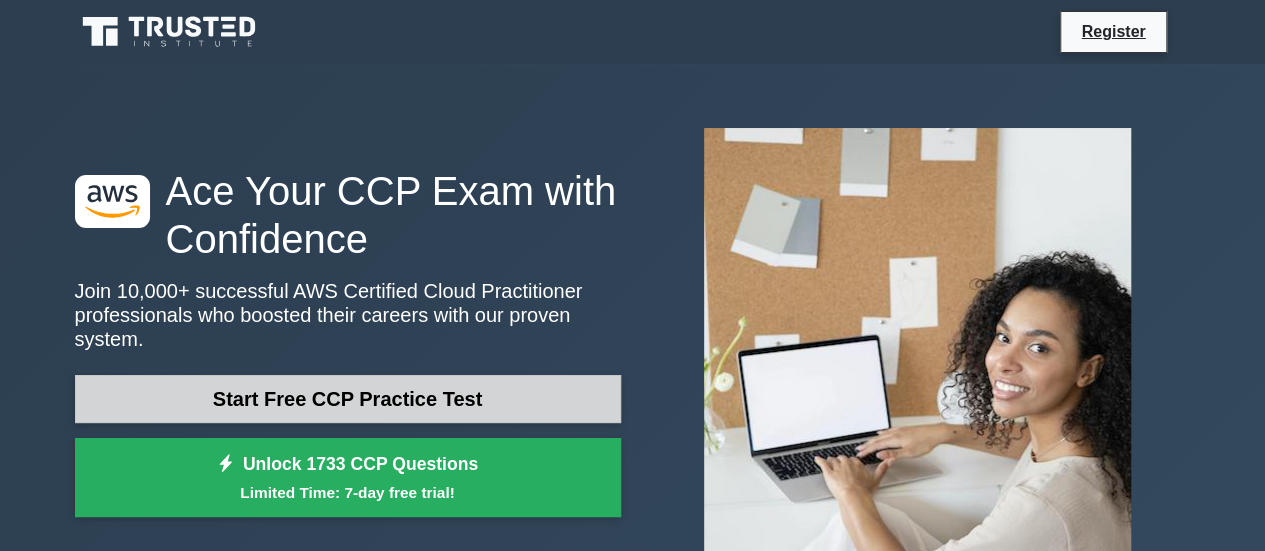 click on "Start Free CCP Practice Test" at bounding box center [348, 399] 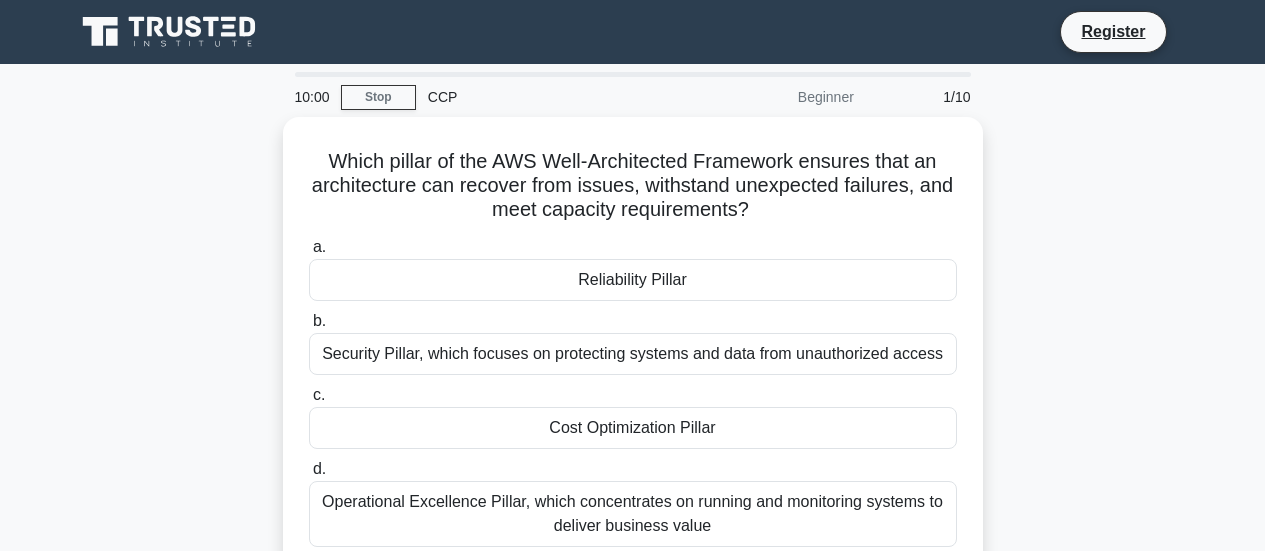 scroll, scrollTop: 0, scrollLeft: 0, axis: both 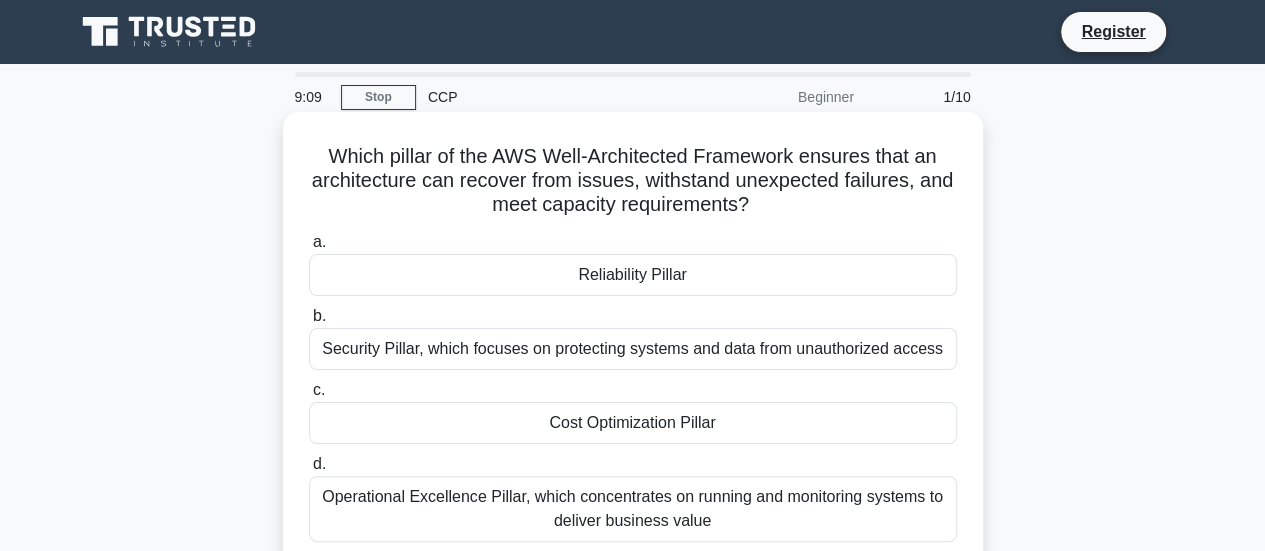 click on "Reliability Pillar" at bounding box center [633, 275] 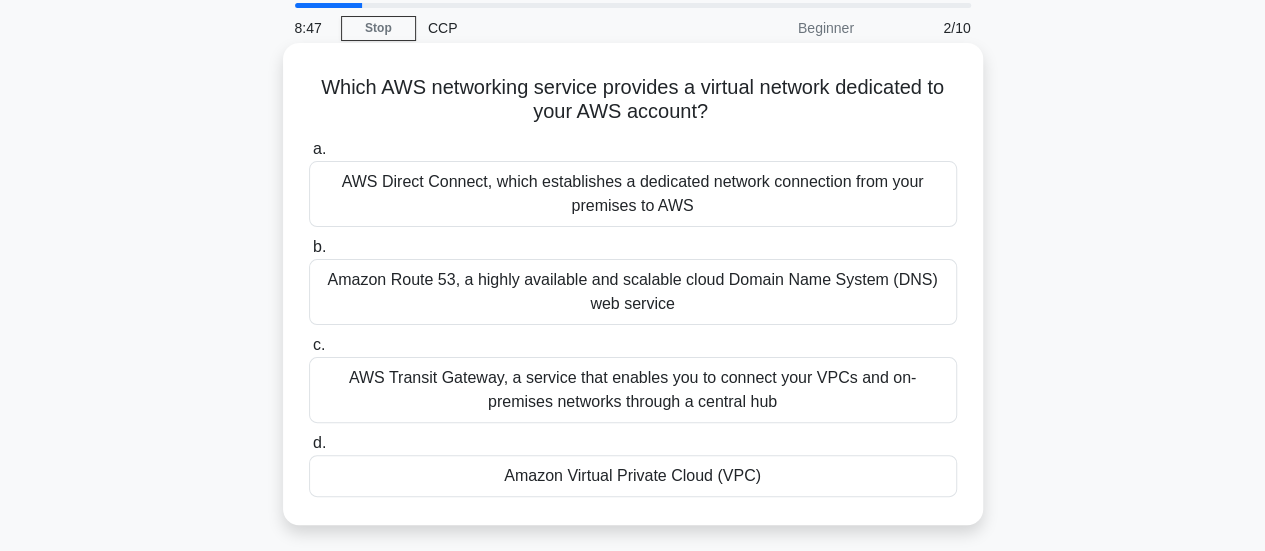 scroll, scrollTop: 100, scrollLeft: 0, axis: vertical 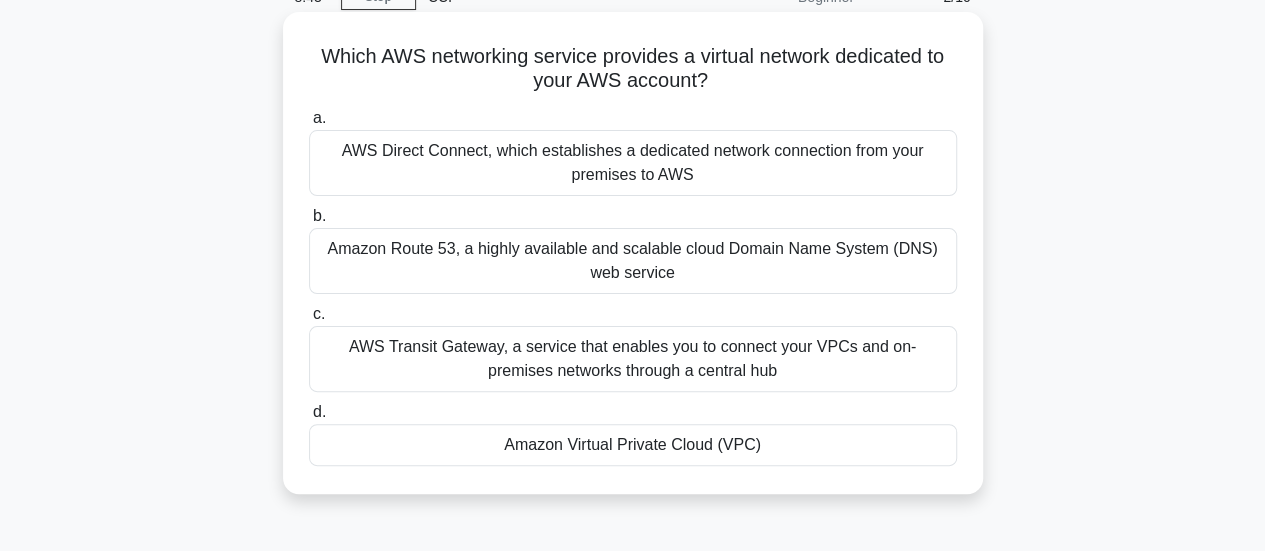 click on "Amazon Virtual Private Cloud (VPC)" at bounding box center [633, 445] 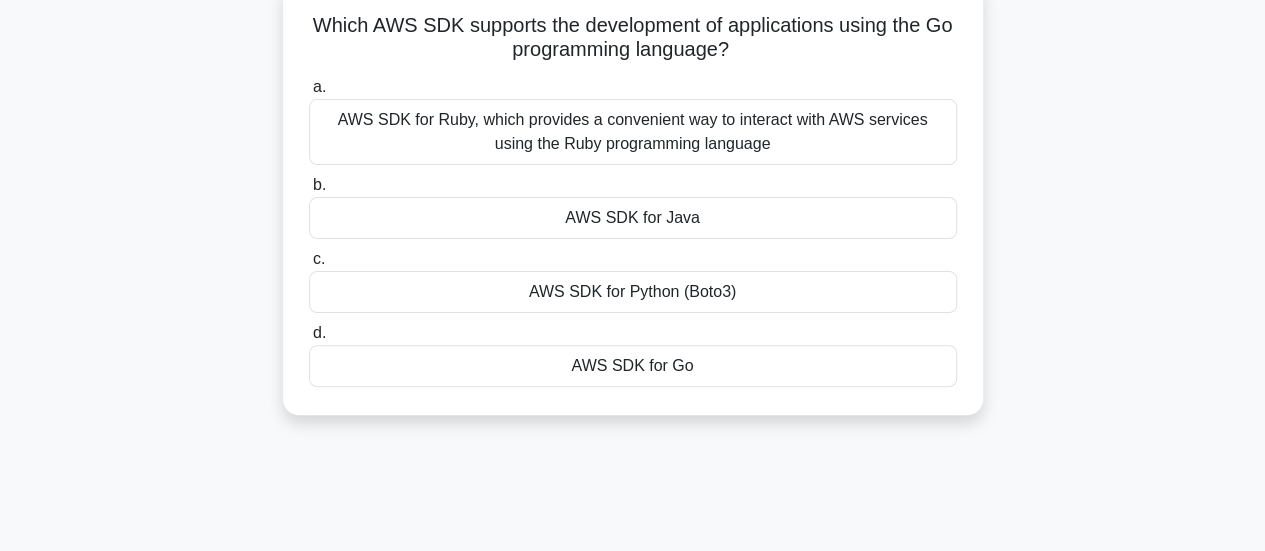 scroll, scrollTop: 100, scrollLeft: 0, axis: vertical 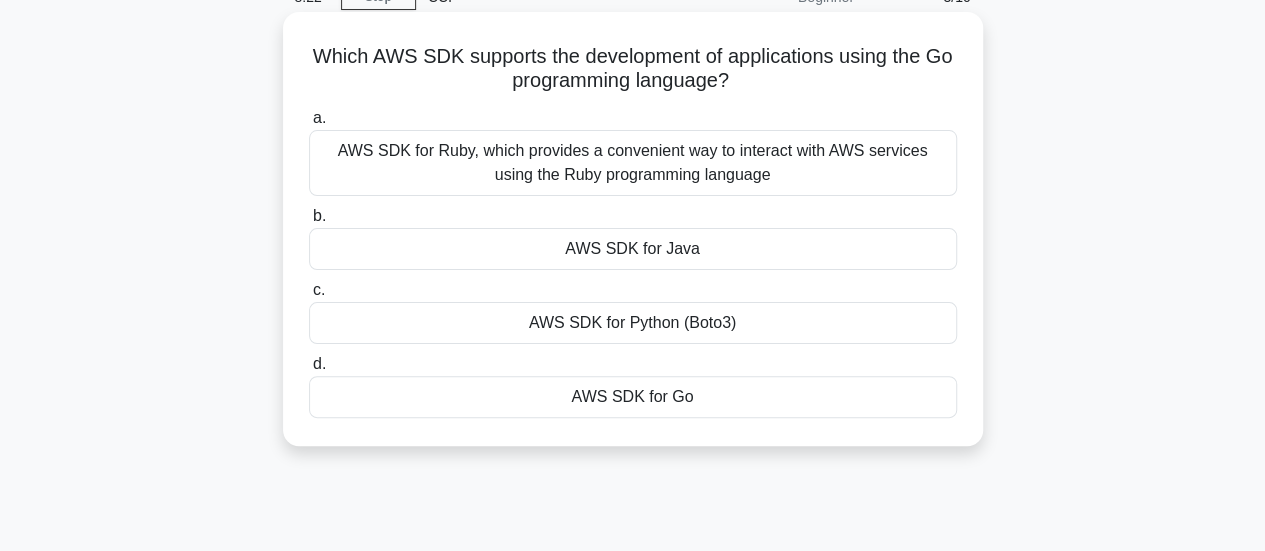 click on "AWS SDK for Go" at bounding box center [633, 397] 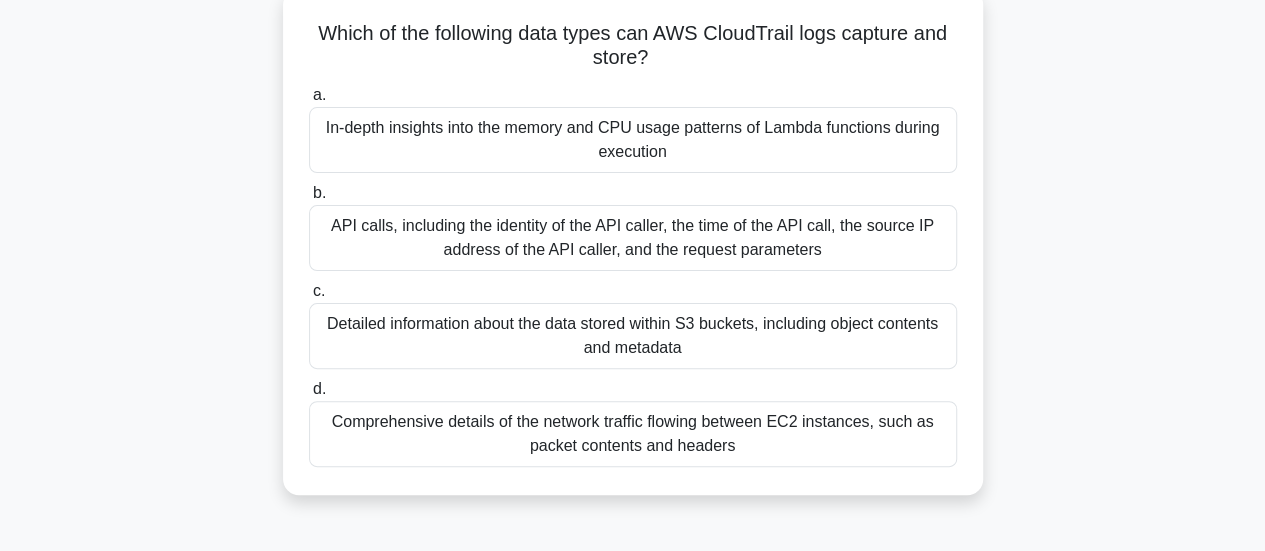 scroll, scrollTop: 0, scrollLeft: 0, axis: both 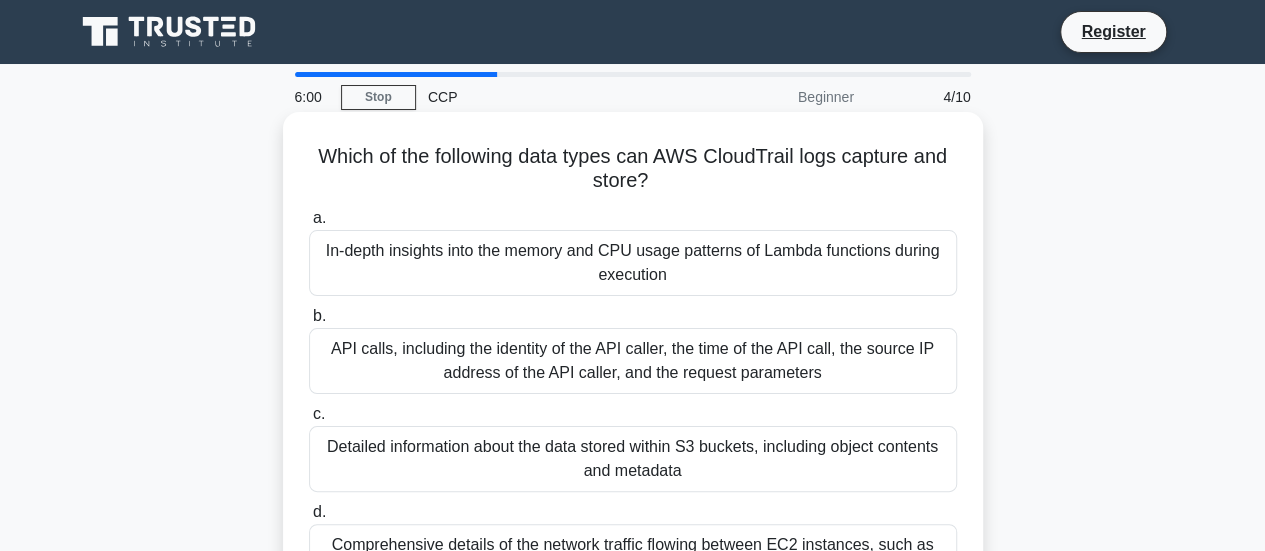 click on "Detailed information about the data stored within S3 buckets, including object contents and metadata" at bounding box center (633, 459) 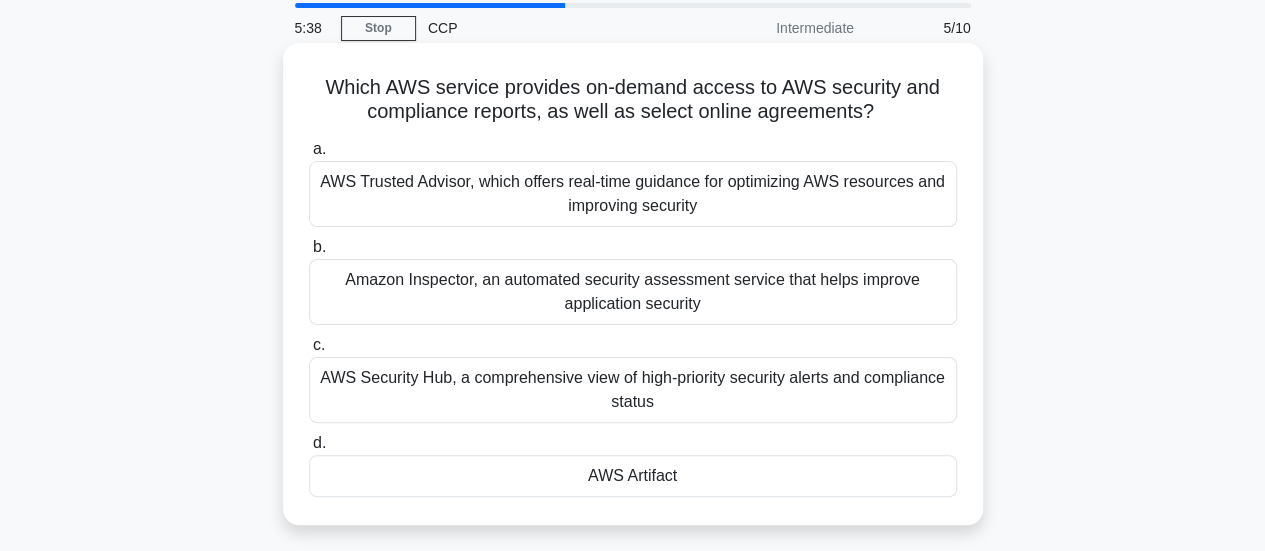 scroll, scrollTop: 100, scrollLeft: 0, axis: vertical 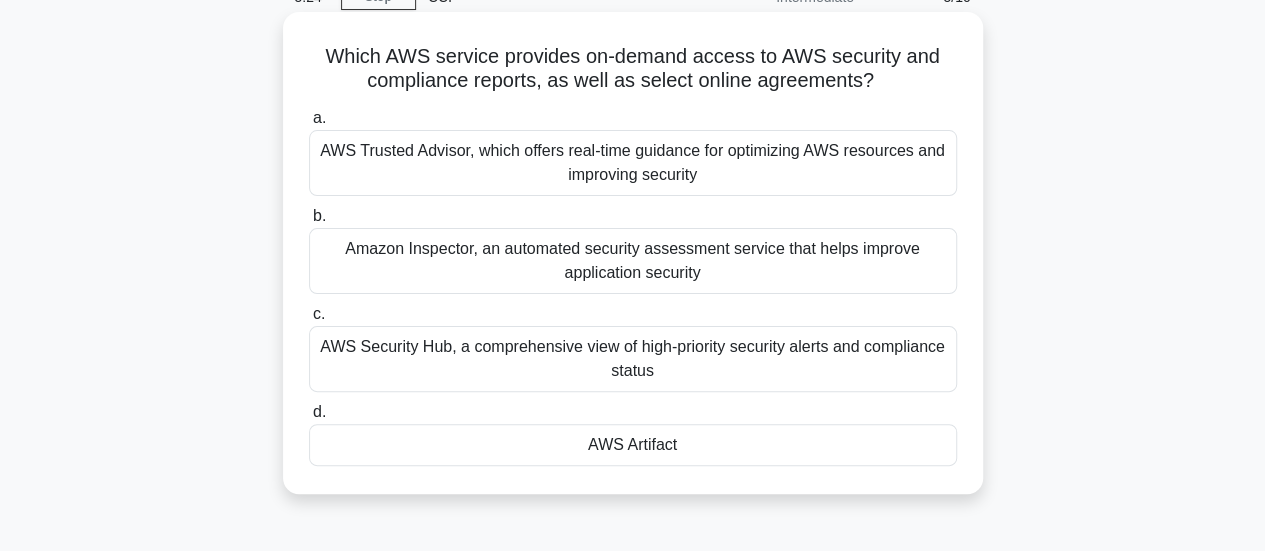click on "AWS Security Hub, a comprehensive view of high-priority security alerts and compliance status" at bounding box center (633, 359) 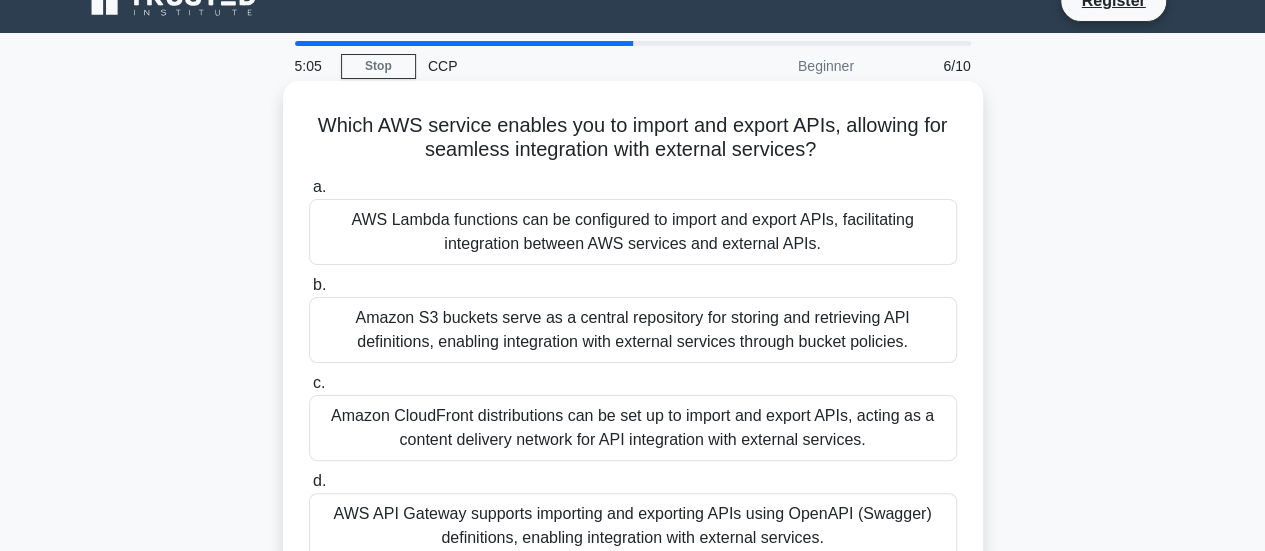 scroll, scrollTop: 0, scrollLeft: 0, axis: both 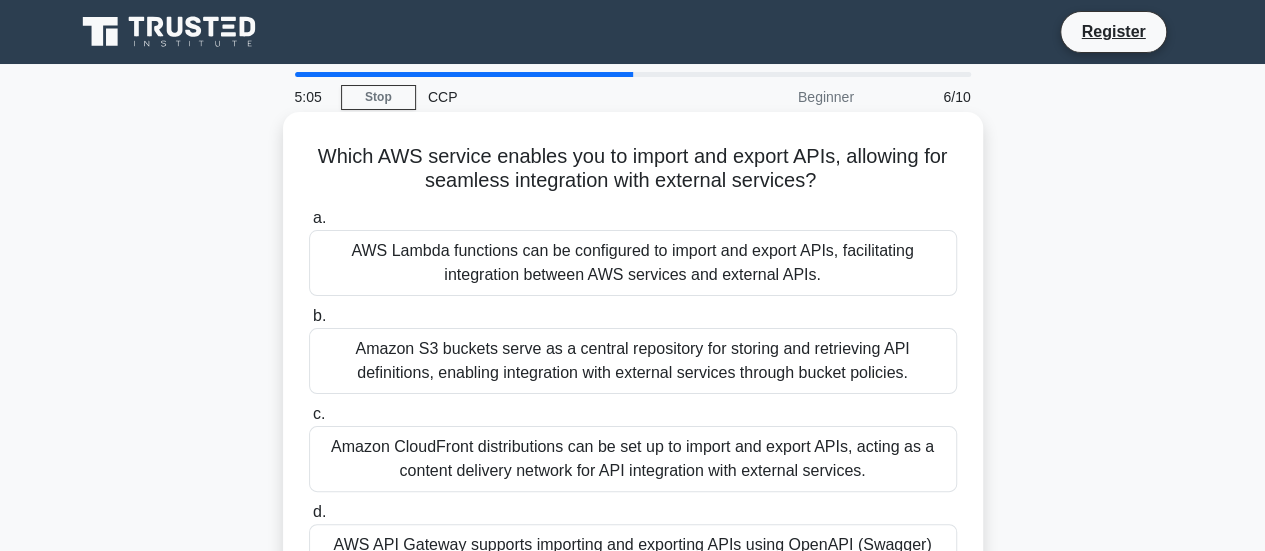 click on "AWS Lambda functions can be configured to import and export APIs, facilitating integration between AWS services and external APIs." at bounding box center [633, 263] 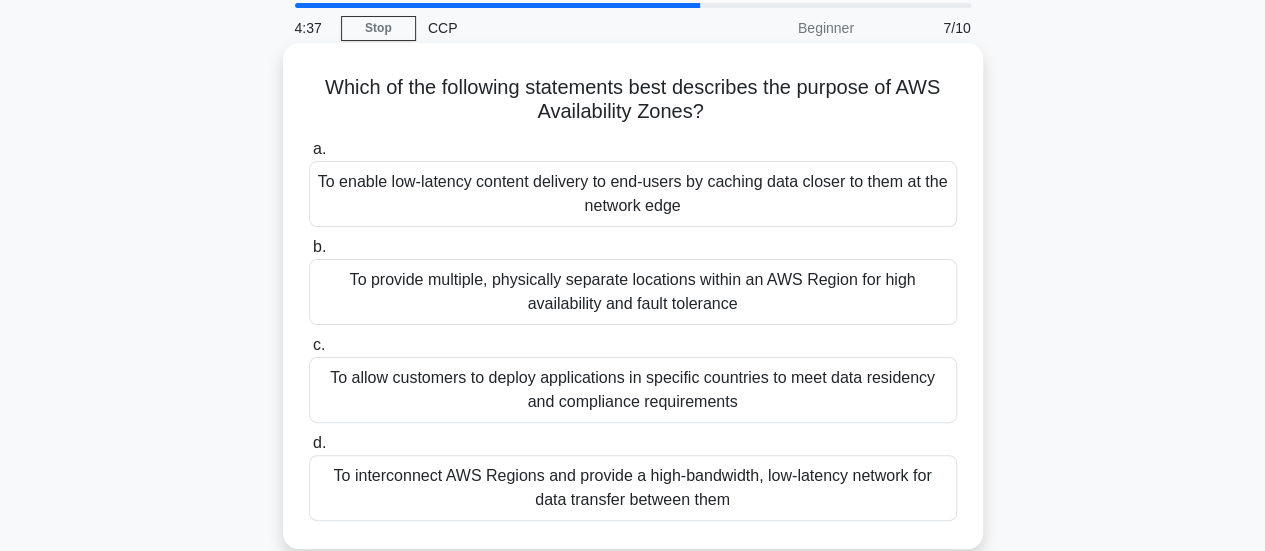 scroll, scrollTop: 100, scrollLeft: 0, axis: vertical 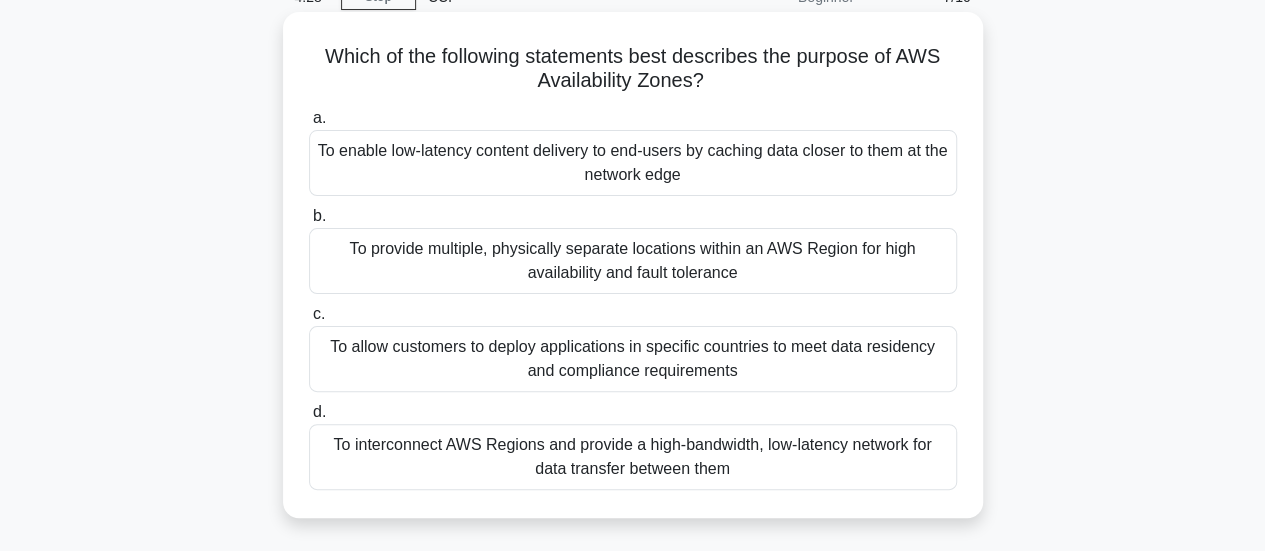 click on "To interconnect AWS Regions and provide a high-bandwidth, low-latency network for data transfer between them" at bounding box center [633, 457] 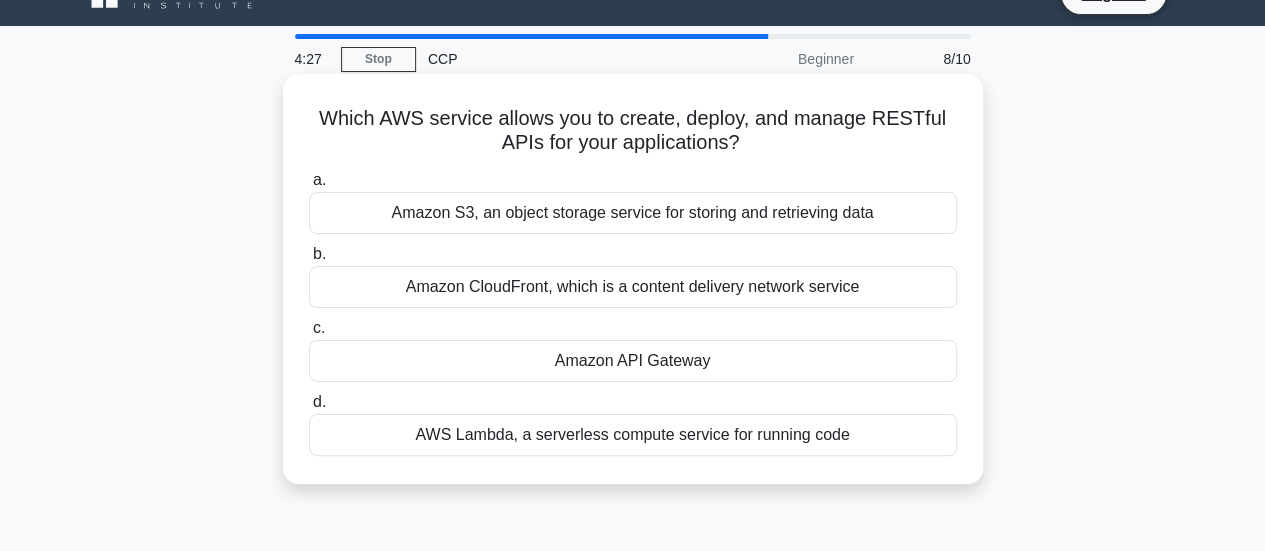 scroll, scrollTop: 0, scrollLeft: 0, axis: both 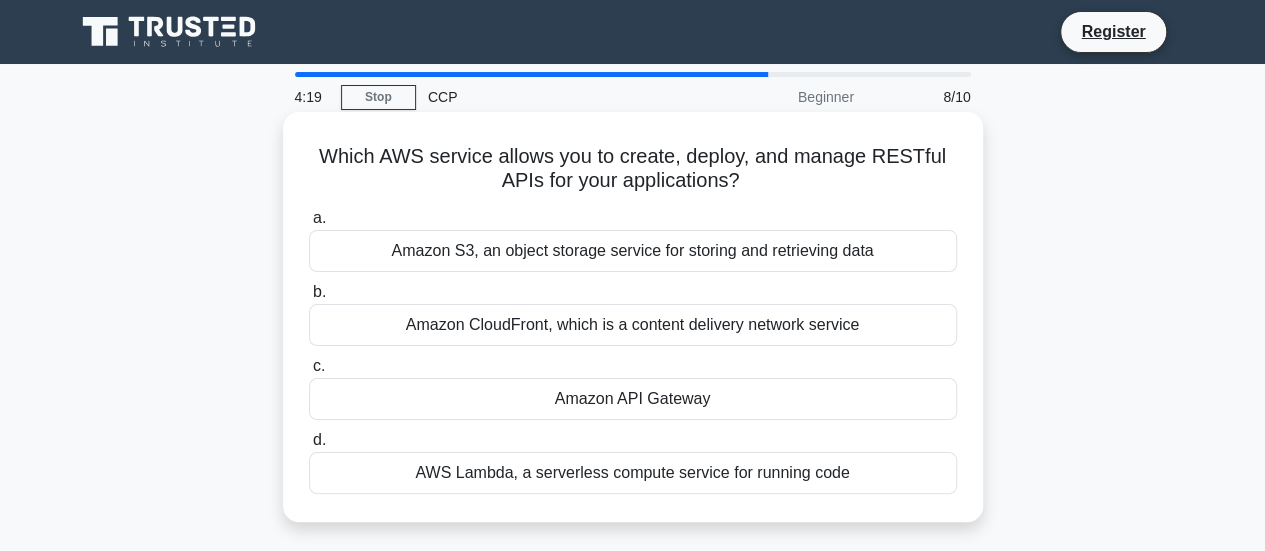click on "AWS Lambda, a serverless compute service for running code" at bounding box center (633, 473) 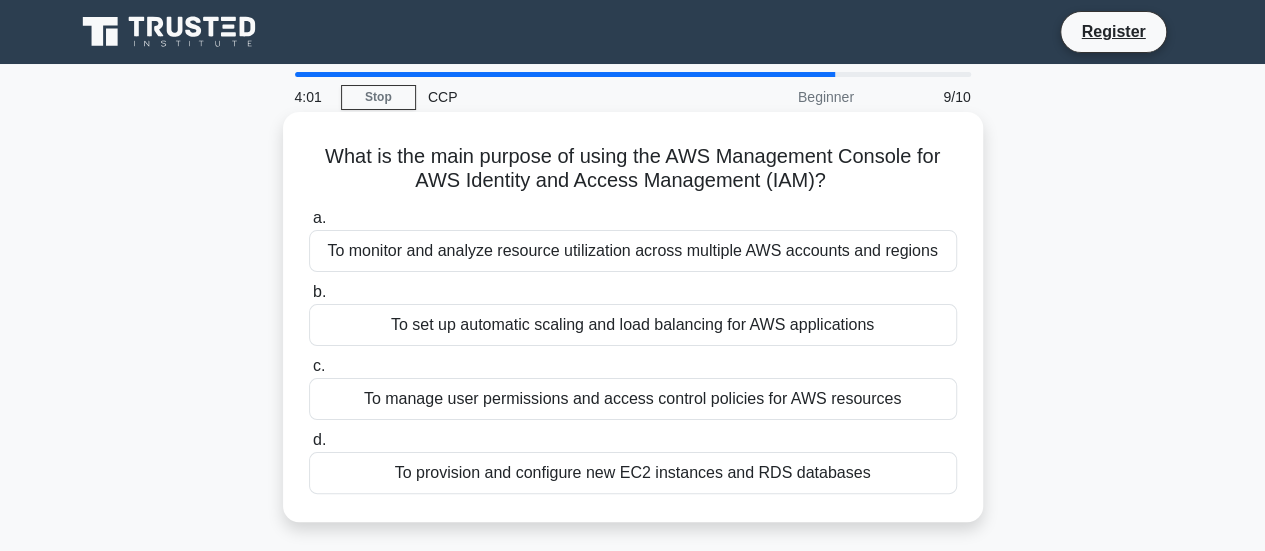 click on "To manage user permissions and access control policies for AWS resources" at bounding box center [633, 399] 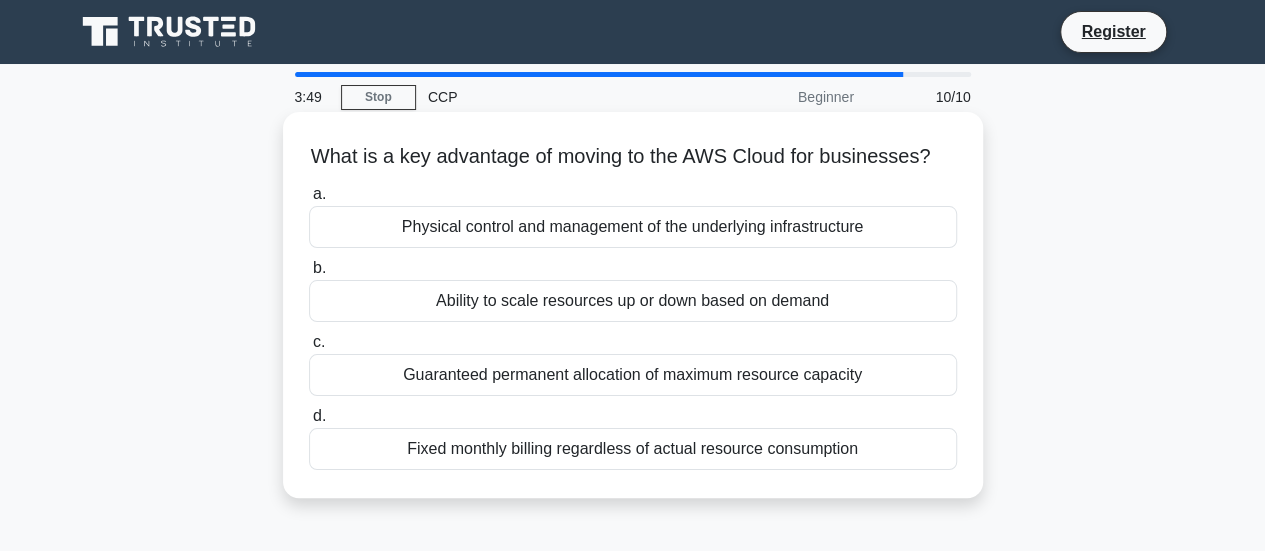 click on "Ability to scale resources up or down based on demand" at bounding box center [633, 301] 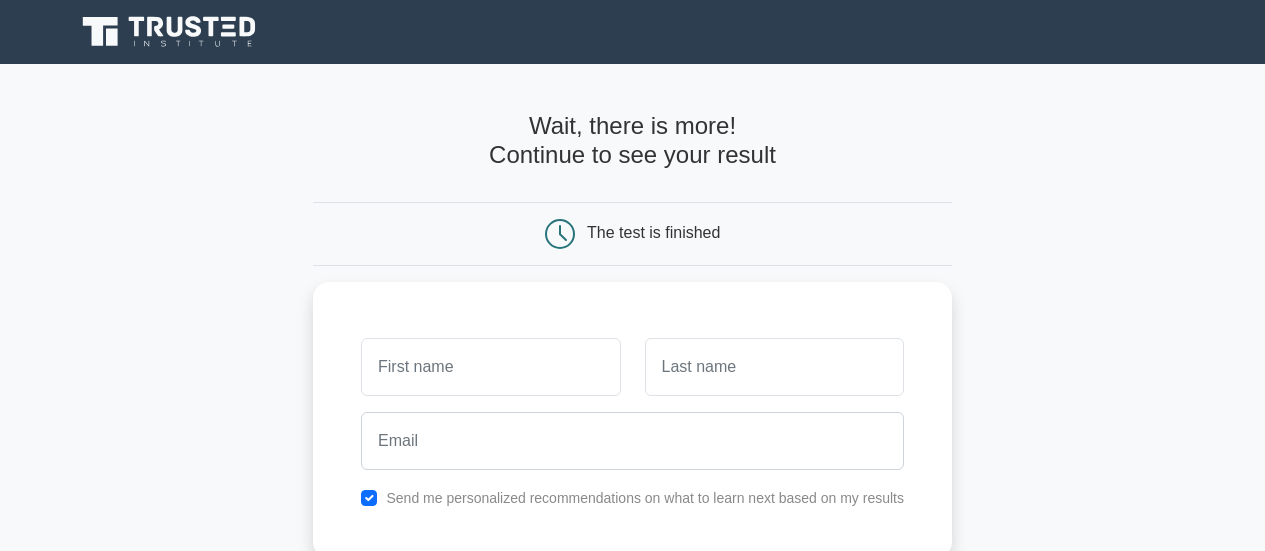 scroll, scrollTop: 0, scrollLeft: 0, axis: both 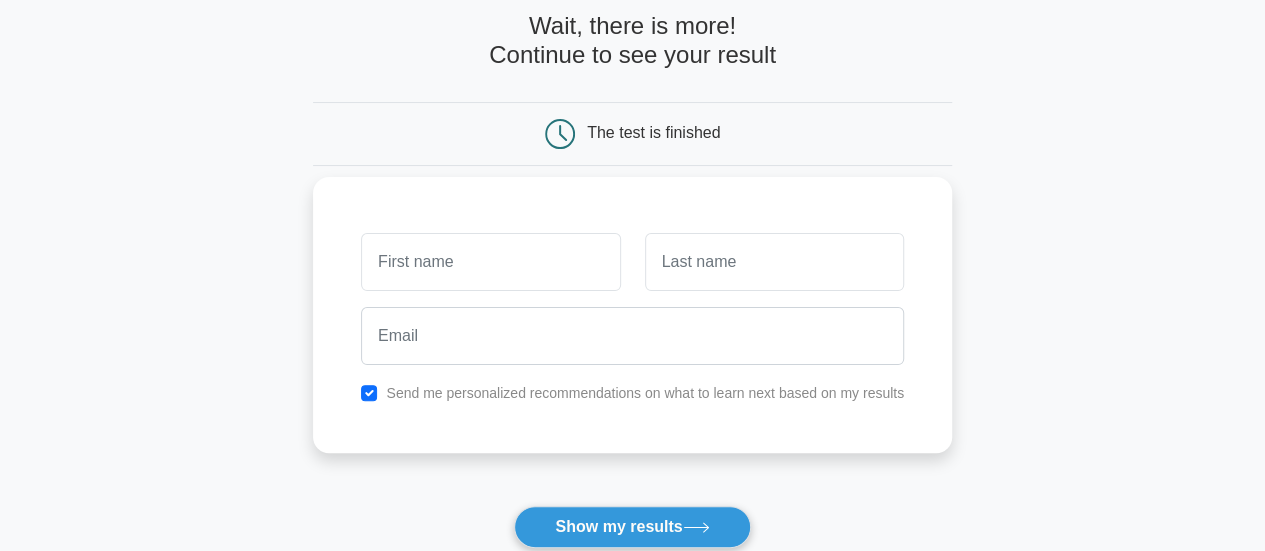 click at bounding box center [490, 262] 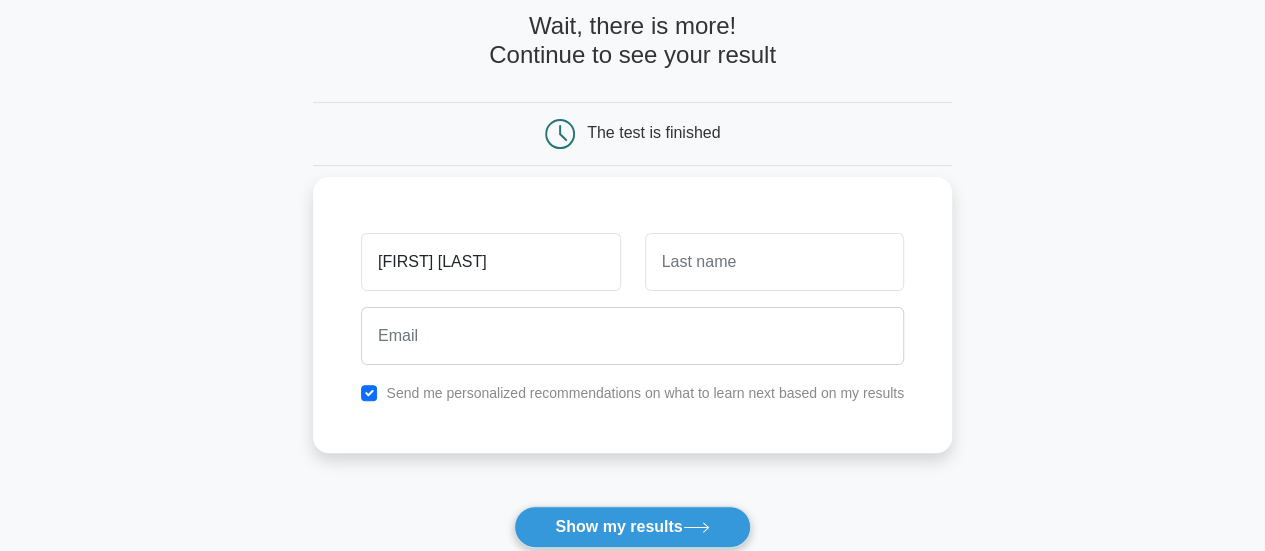 type on "[FIRST] [LAST]" 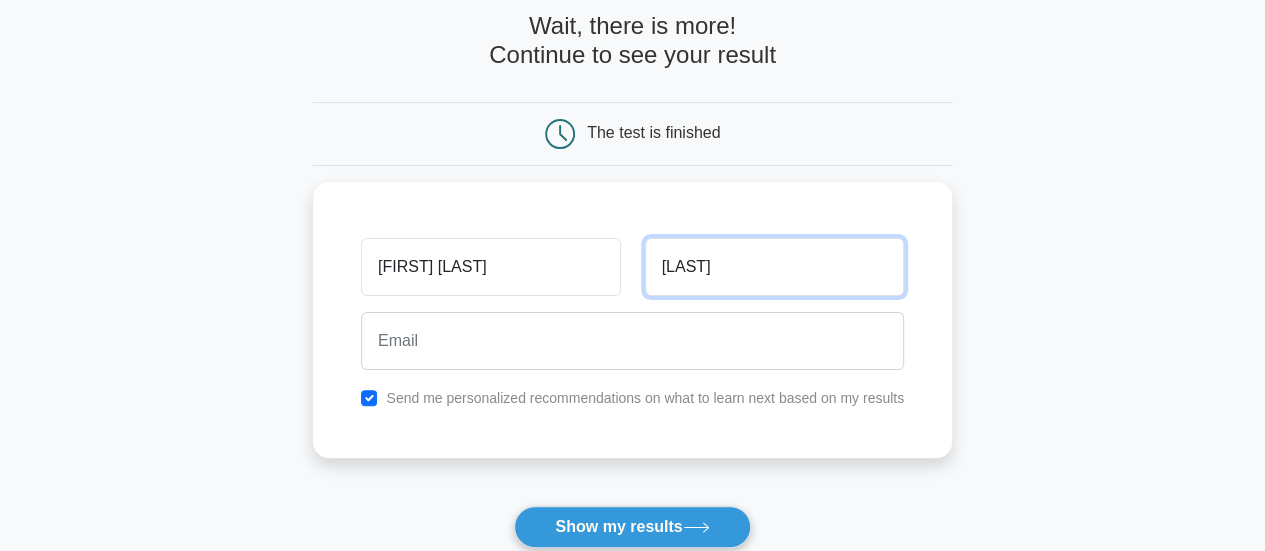 type on "Ansari" 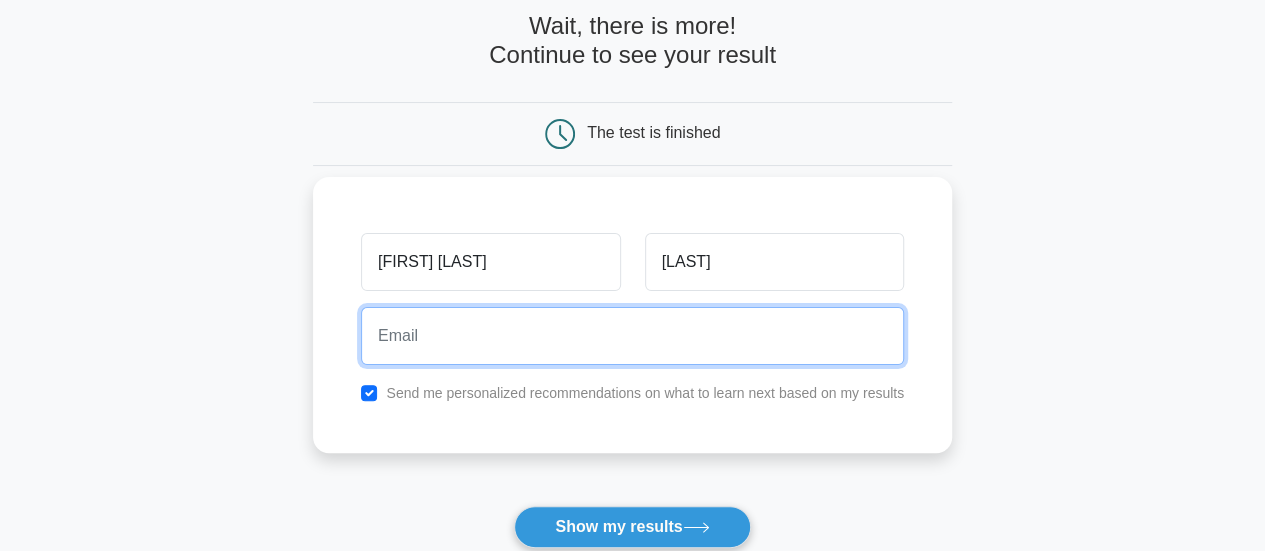 click at bounding box center (632, 336) 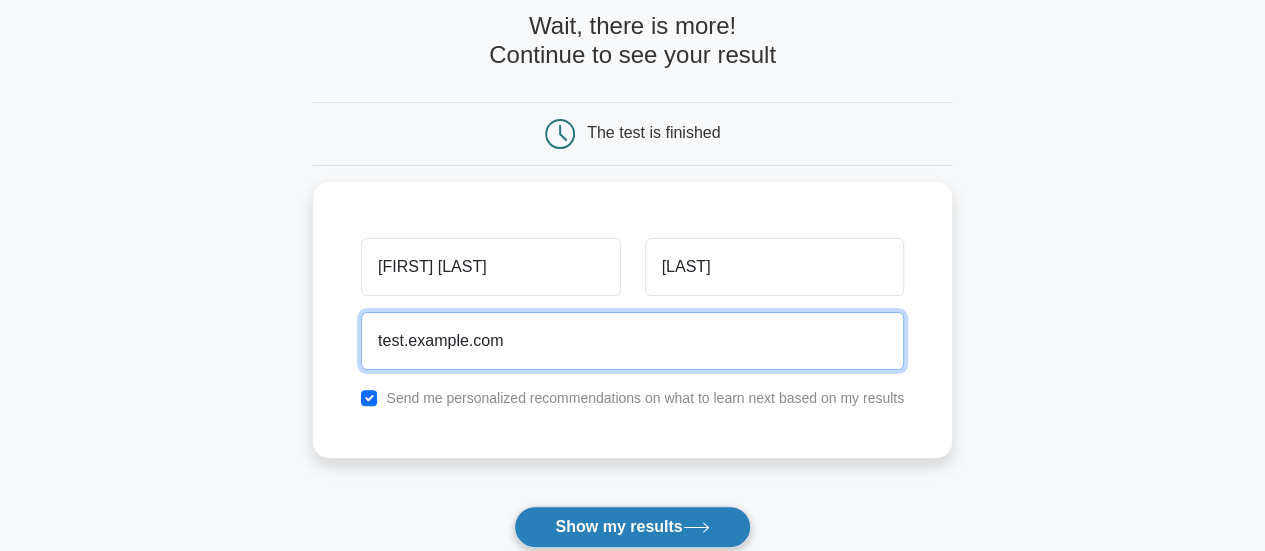 type on "test.mohdafzalansari786@gmail.com" 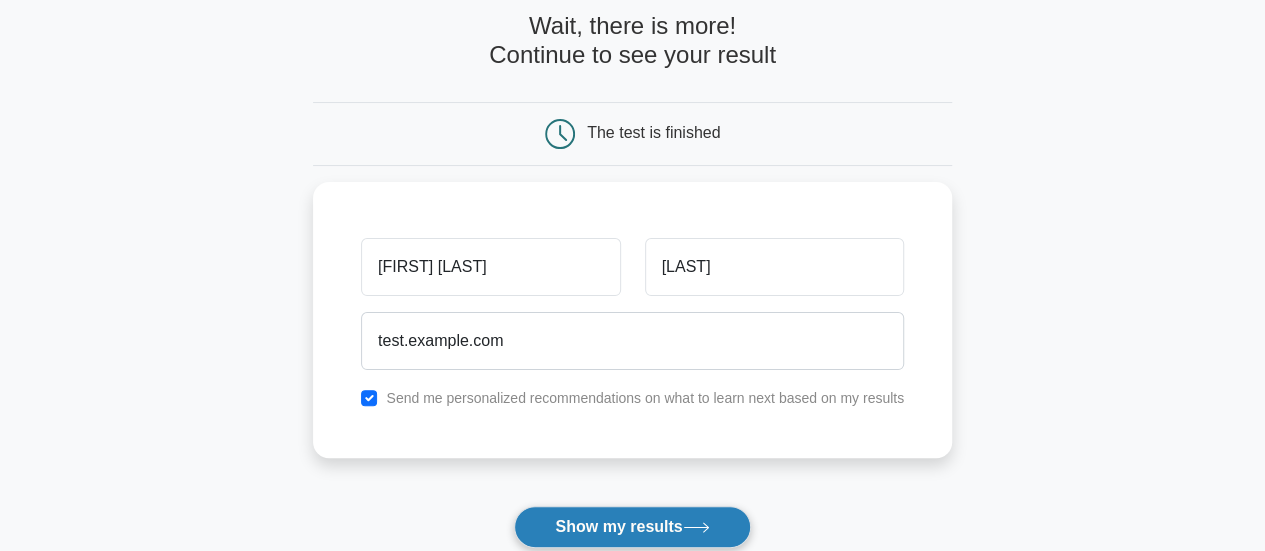 click on "Show my results" at bounding box center [632, 527] 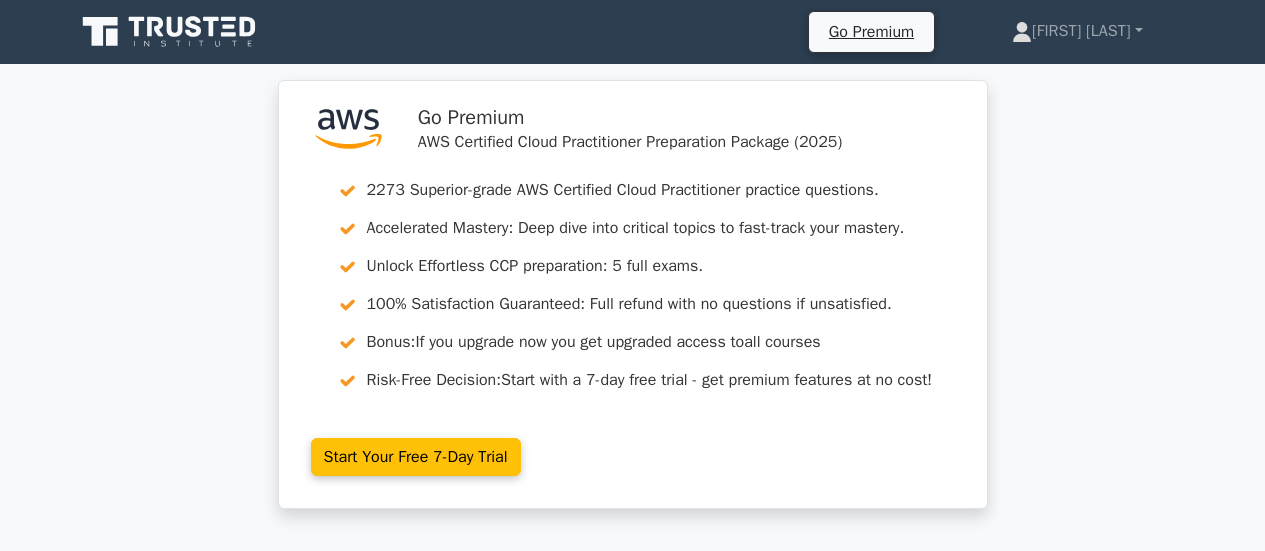 scroll, scrollTop: 0, scrollLeft: 0, axis: both 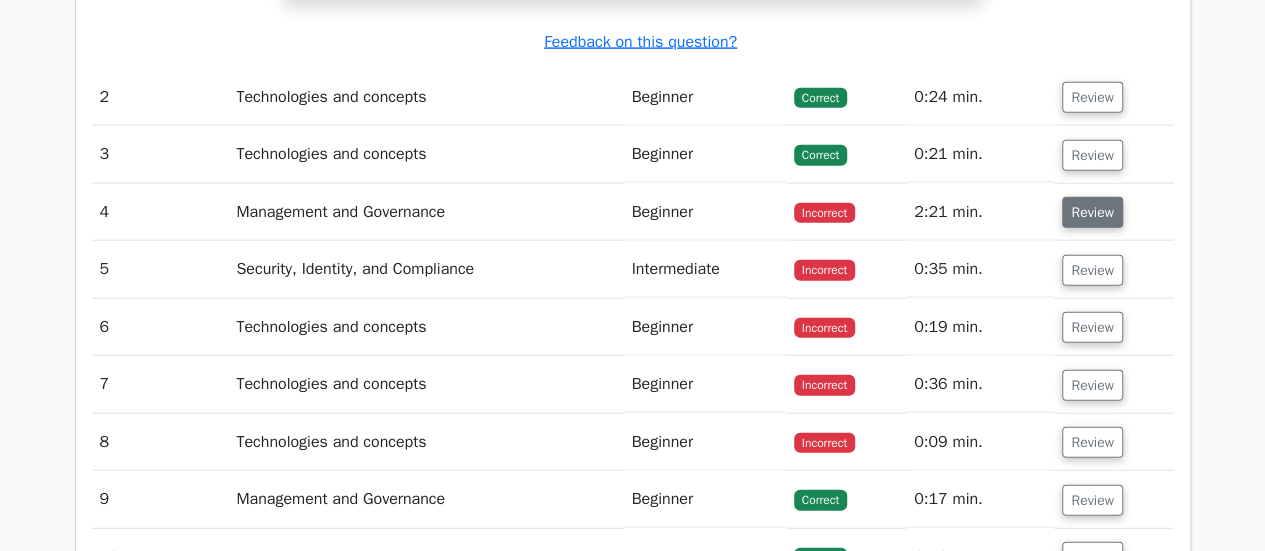 click on "Review" at bounding box center (1092, 212) 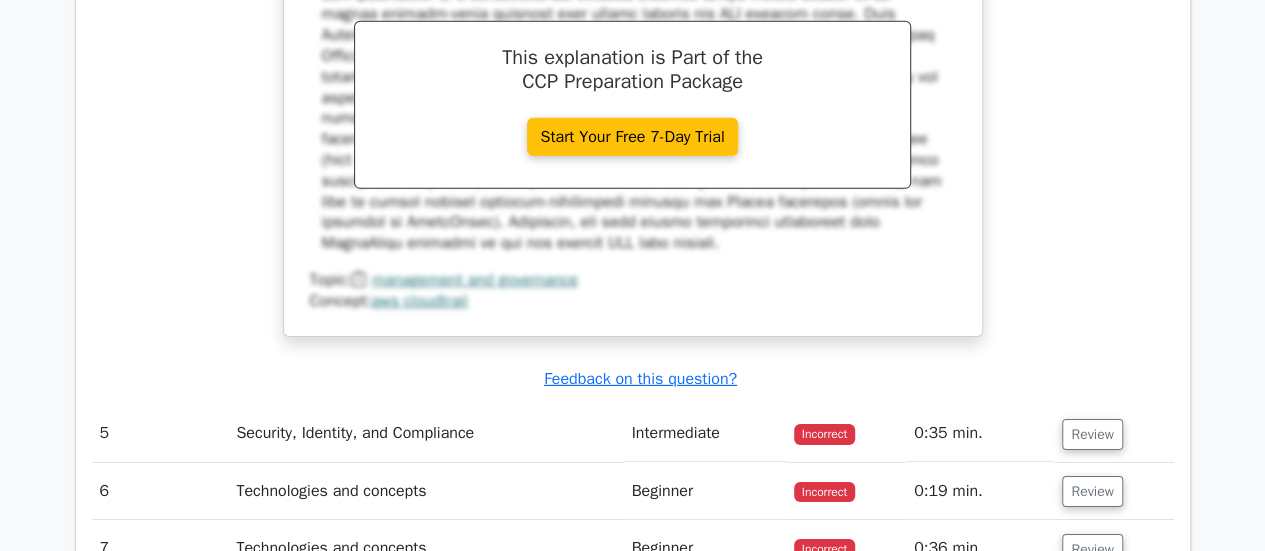 scroll, scrollTop: 3300, scrollLeft: 0, axis: vertical 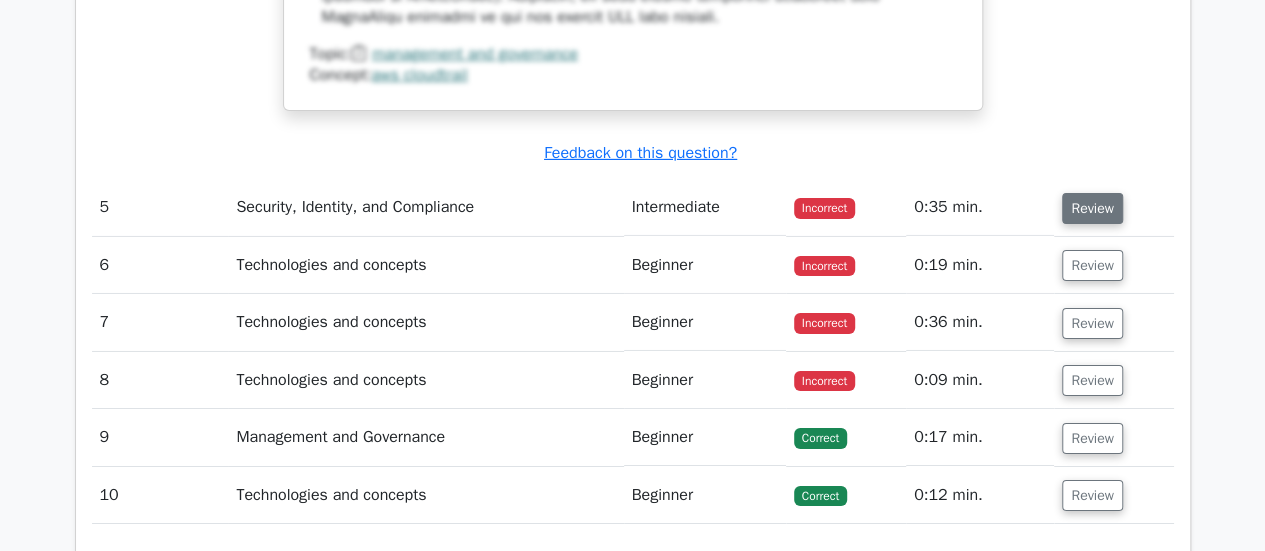 click on "Review" at bounding box center (1092, 208) 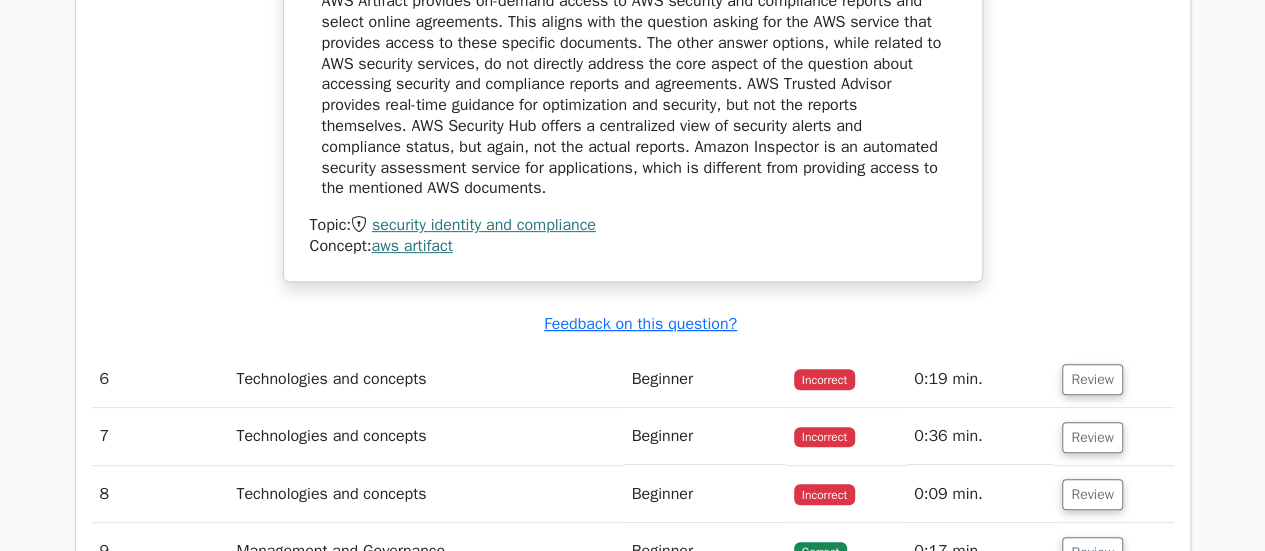 scroll, scrollTop: 4200, scrollLeft: 0, axis: vertical 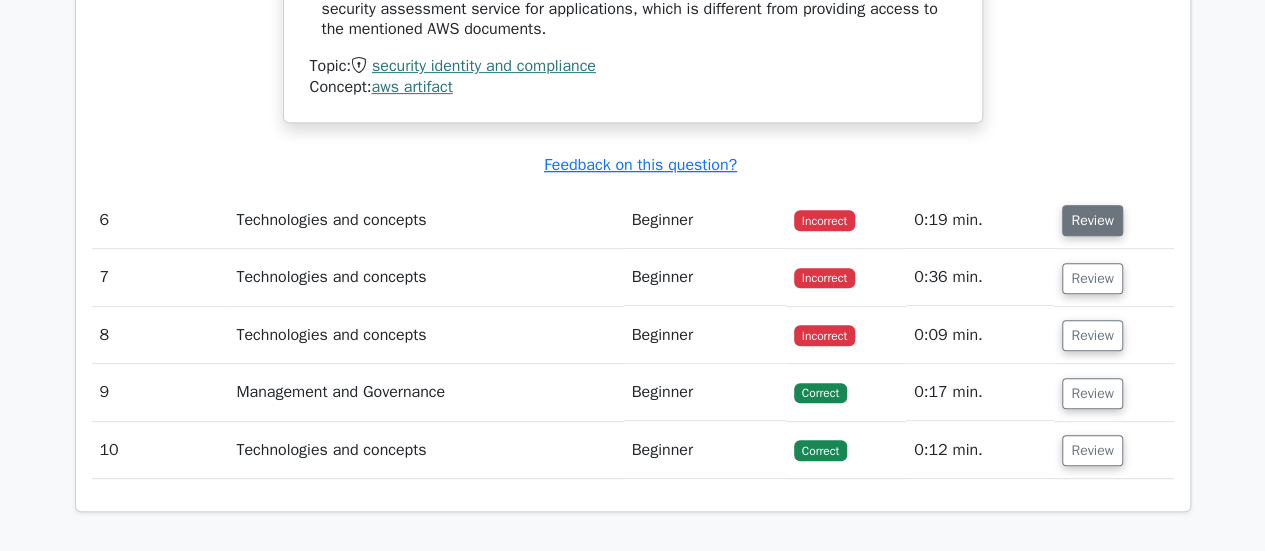 click on "Review" at bounding box center (1092, 220) 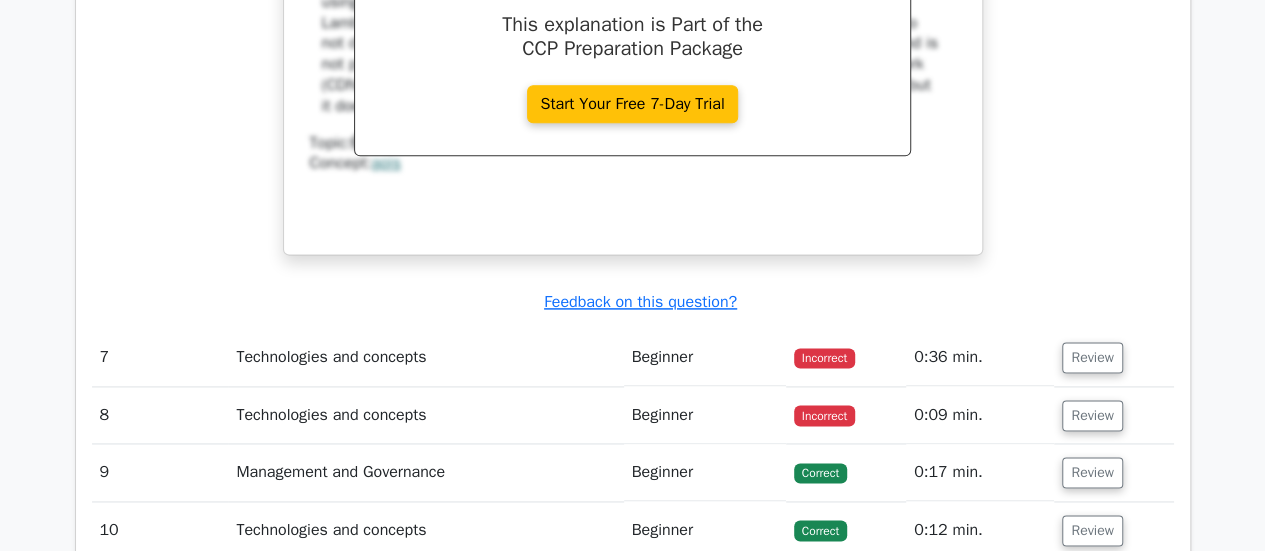 scroll, scrollTop: 5200, scrollLeft: 0, axis: vertical 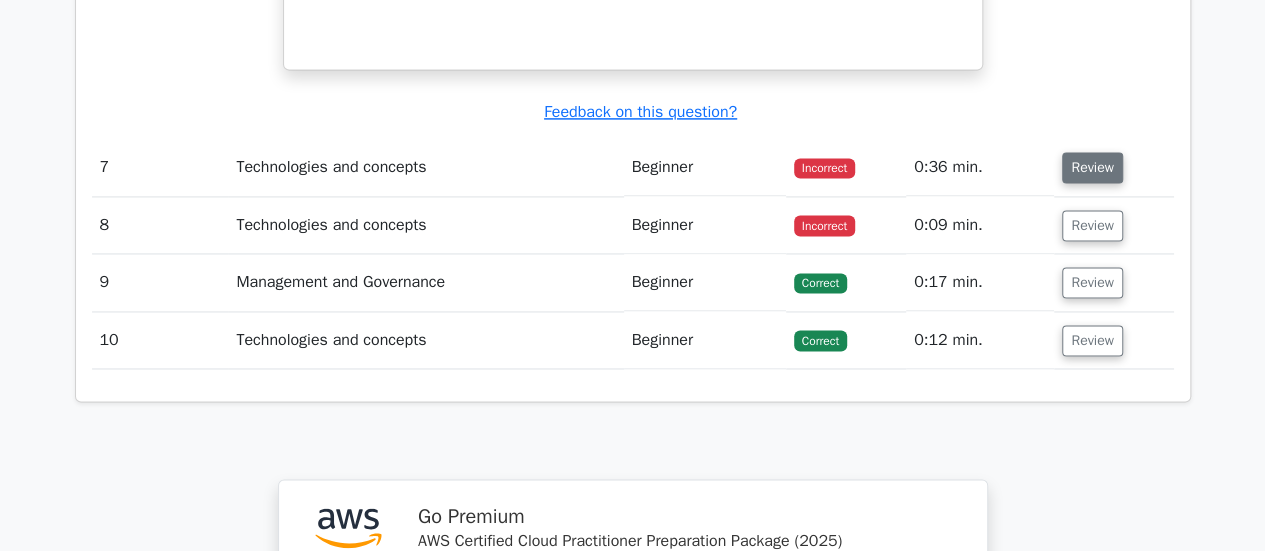 click on "Review" at bounding box center (1092, 167) 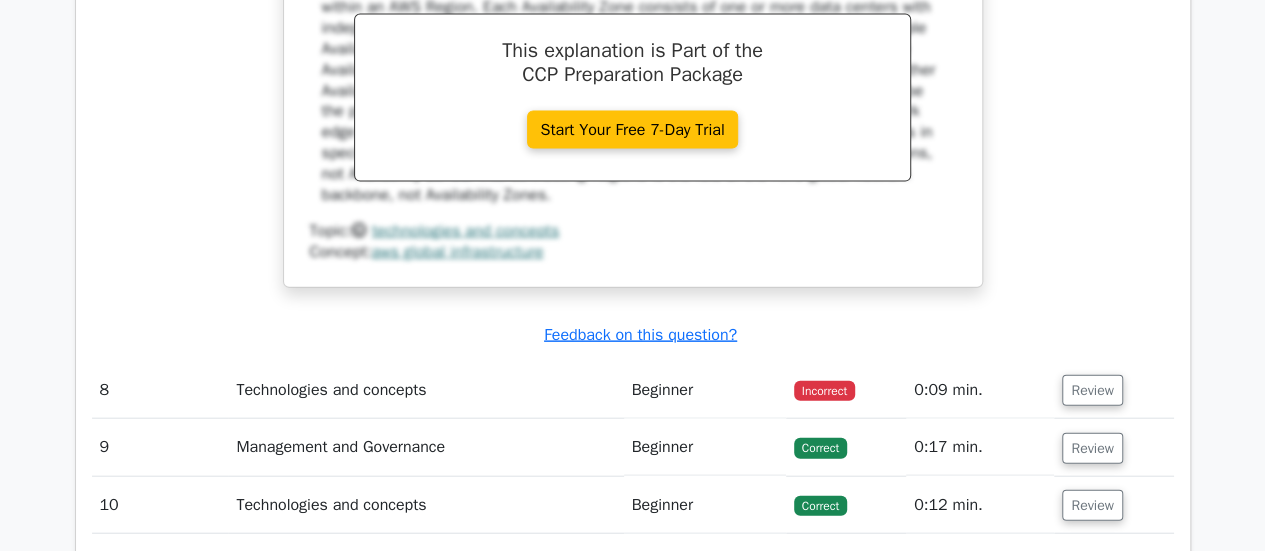scroll, scrollTop: 6200, scrollLeft: 0, axis: vertical 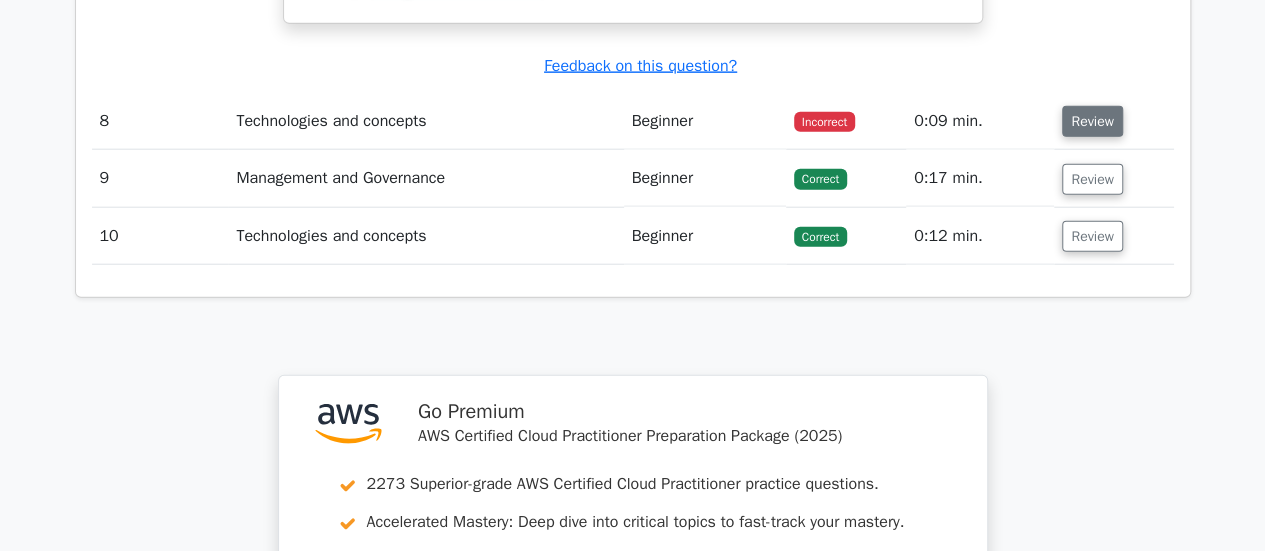 click on "Review" at bounding box center [1092, 121] 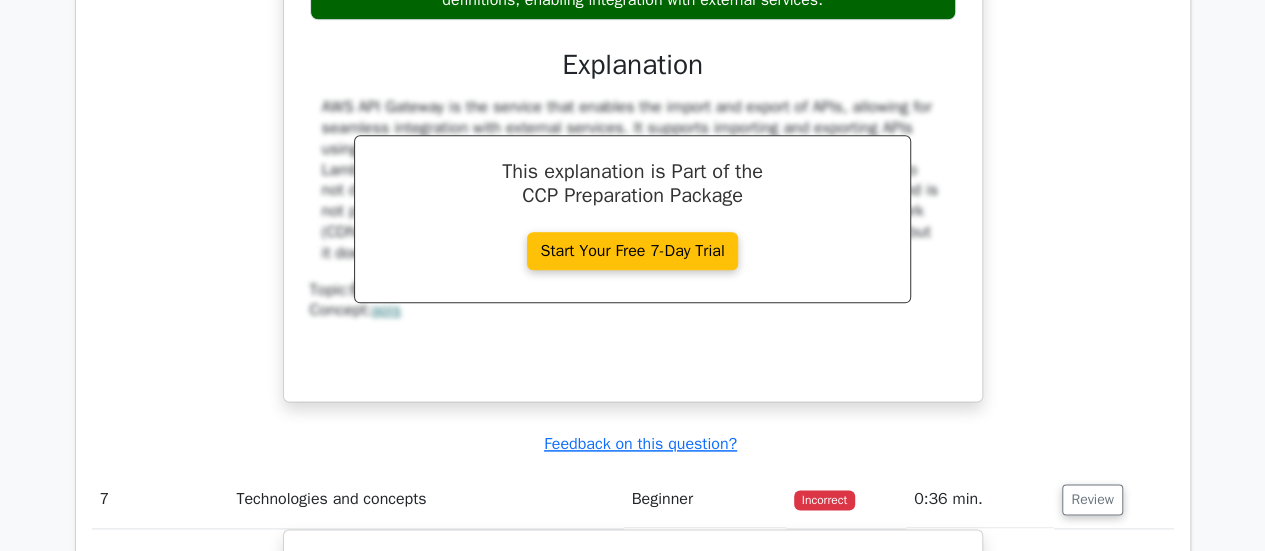scroll, scrollTop: 4500, scrollLeft: 0, axis: vertical 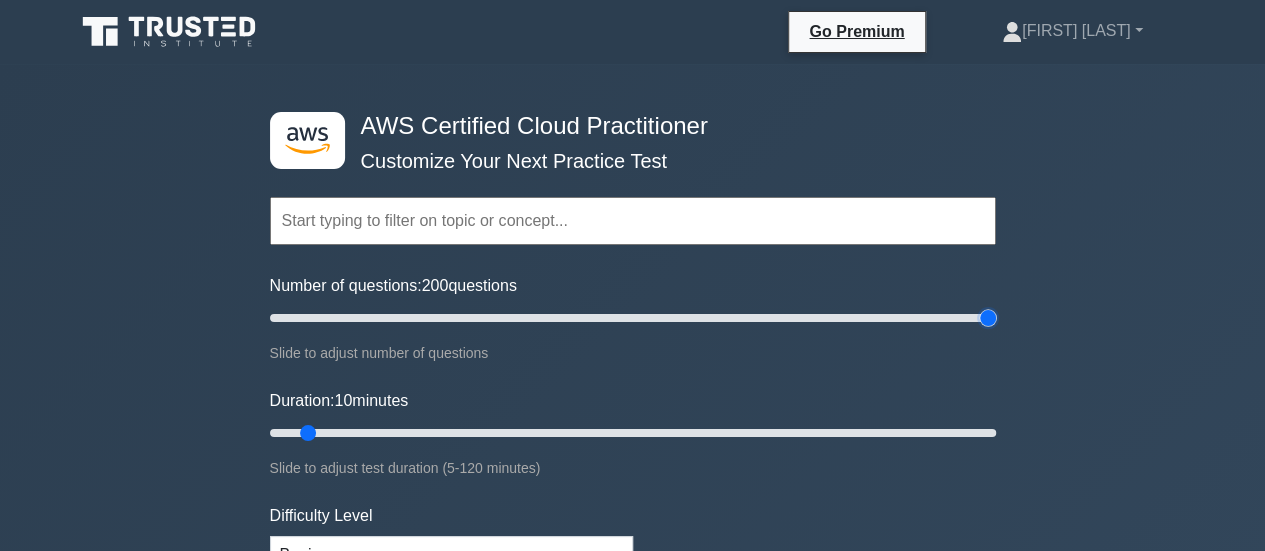 drag, startPoint x: 292, startPoint y: 313, endPoint x: 1090, endPoint y: 195, distance: 806.6771 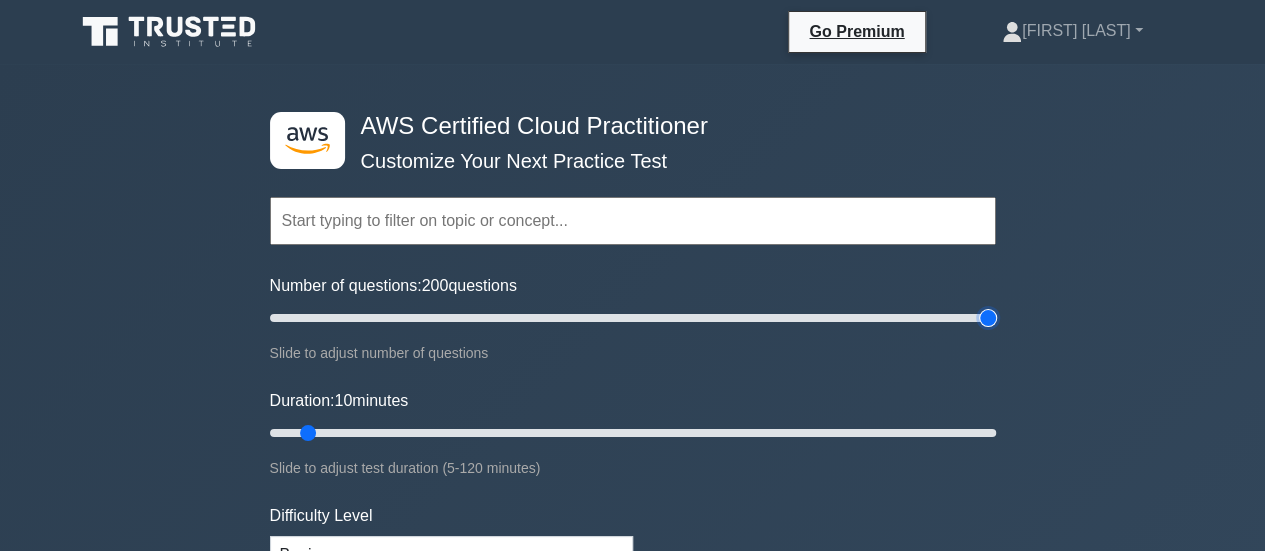 type on "200" 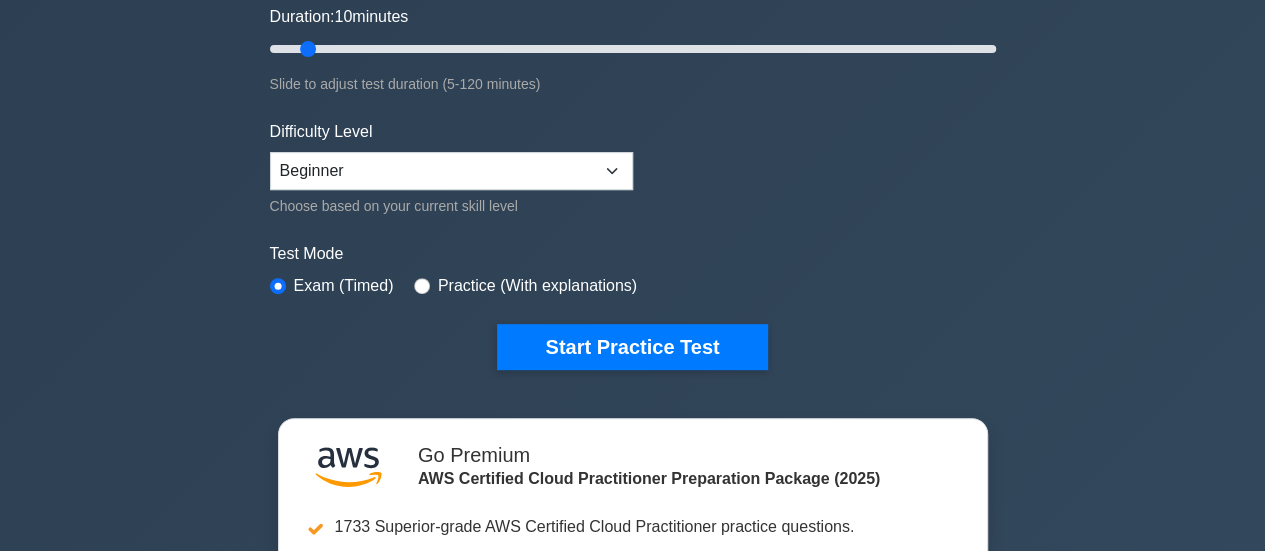 scroll, scrollTop: 400, scrollLeft: 0, axis: vertical 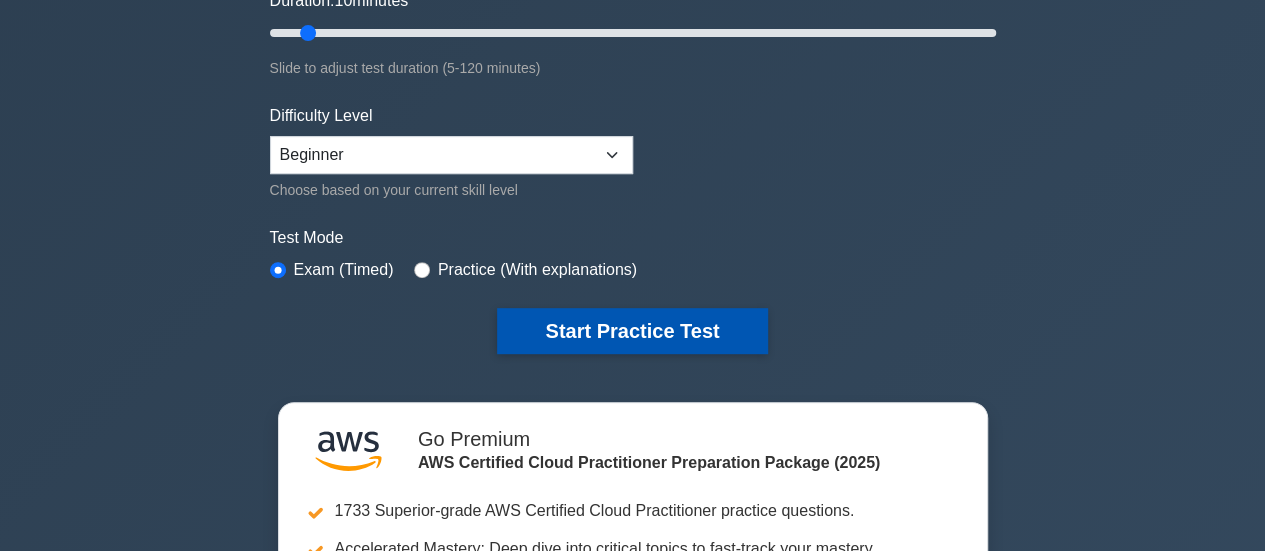 click on "Start Practice Test" at bounding box center [632, 331] 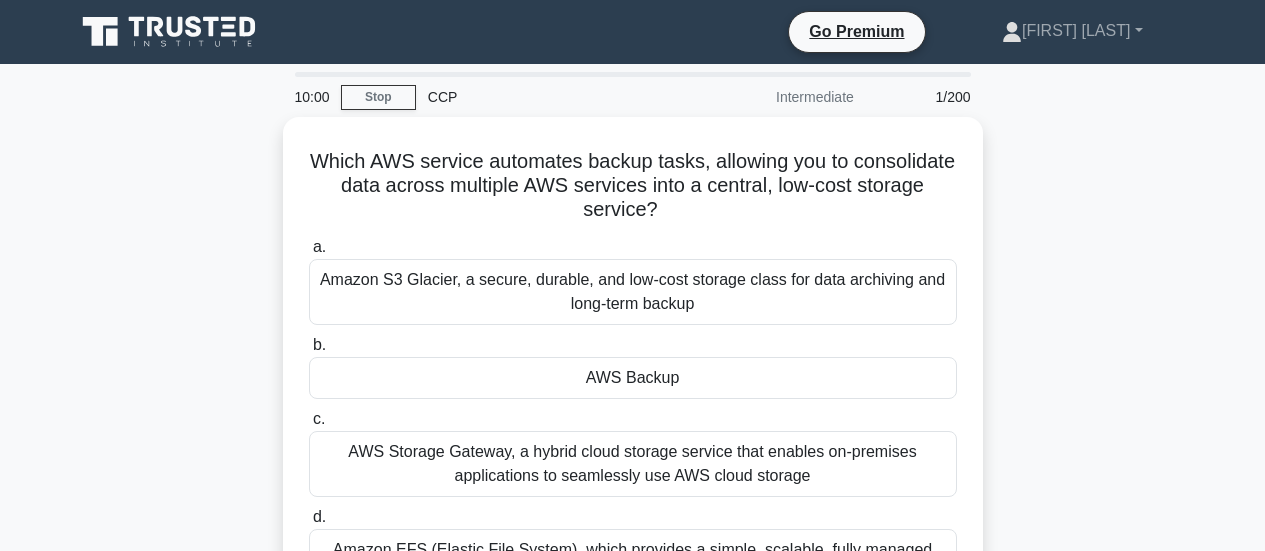 scroll, scrollTop: 0, scrollLeft: 0, axis: both 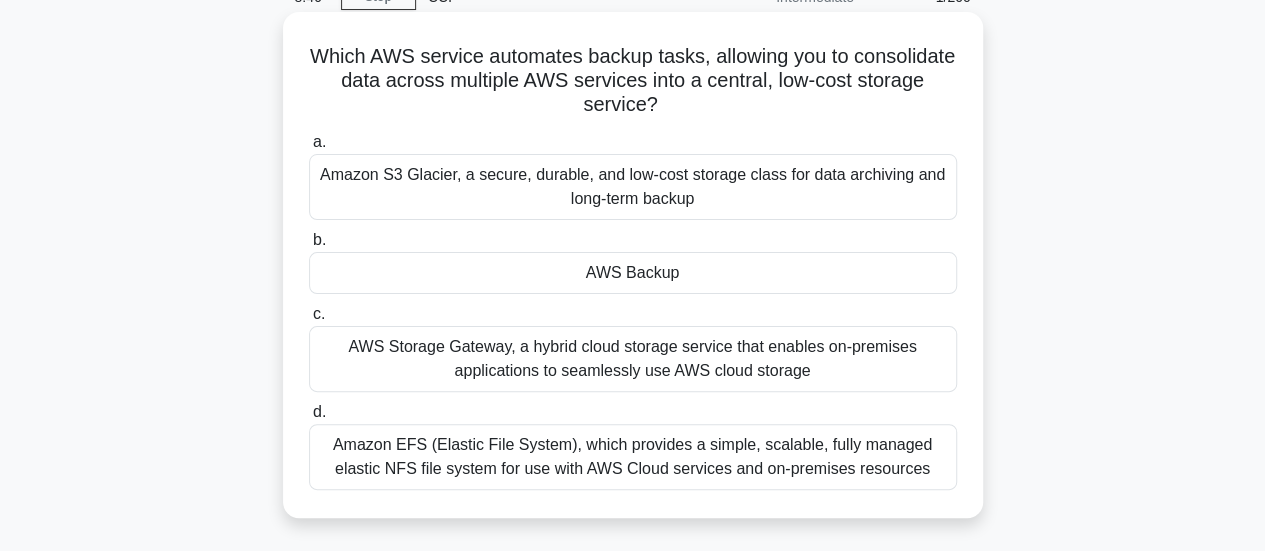 click on "Amazon S3 Glacier, a secure, durable, and low-cost storage class for data archiving and long-term backup" at bounding box center (633, 187) 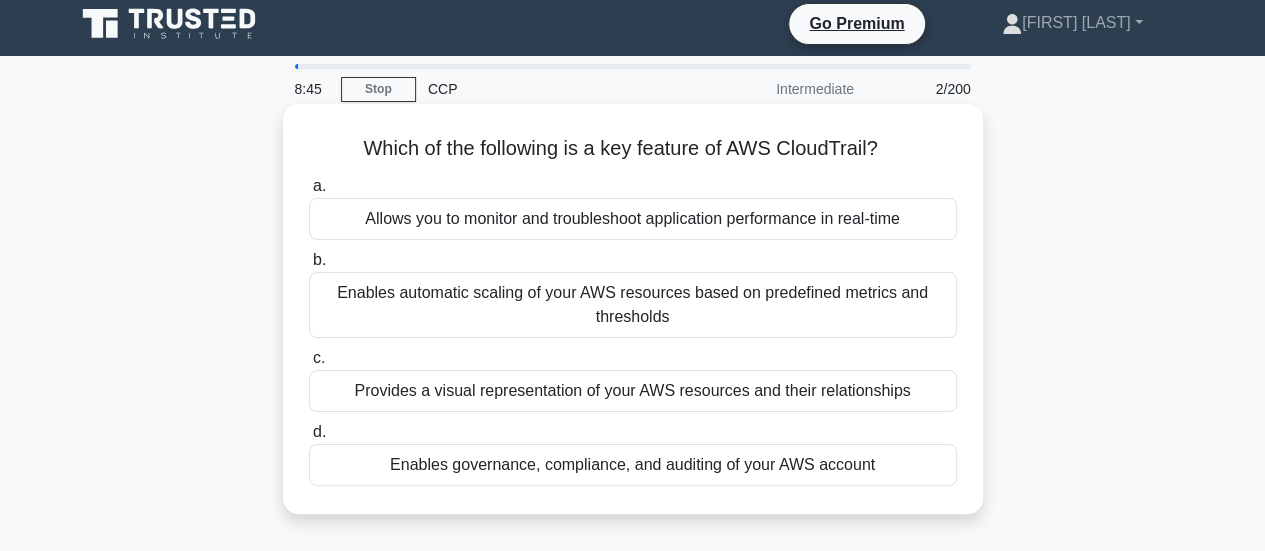 scroll, scrollTop: 0, scrollLeft: 0, axis: both 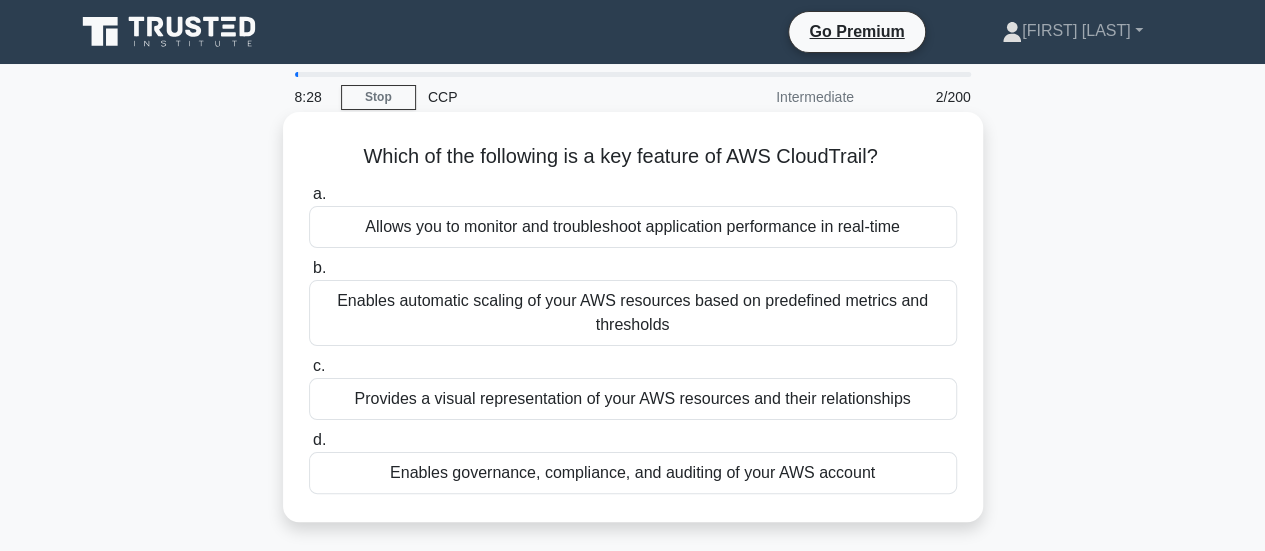 click on "Enables automatic scaling of your AWS resources based on predefined metrics and thresholds" at bounding box center (633, 313) 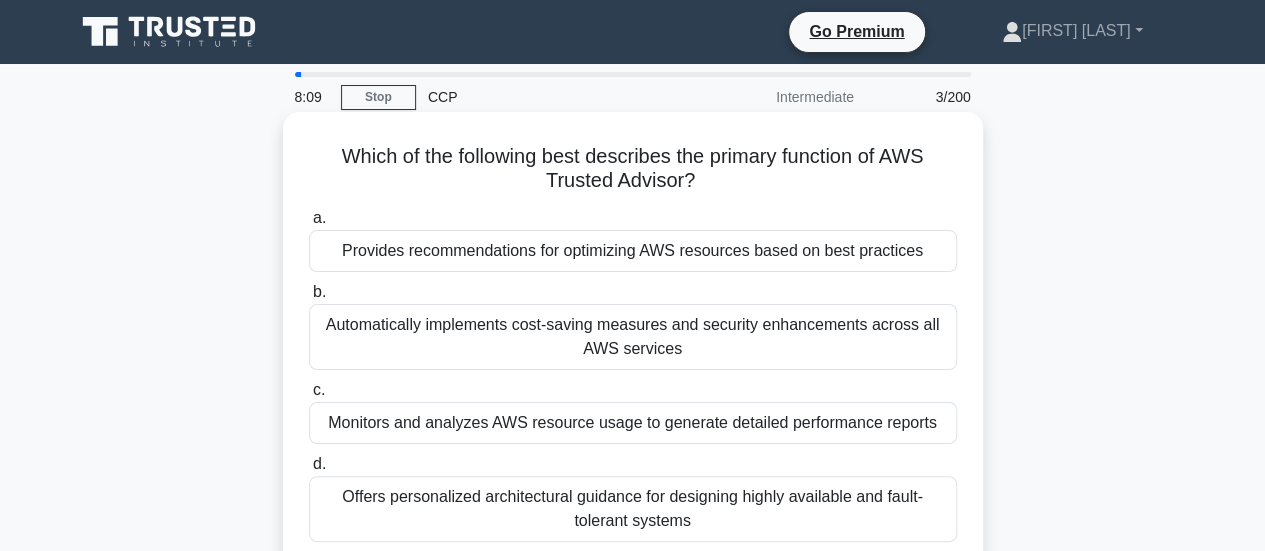 click on "Automatically implements cost-saving measures and security enhancements across all AWS services" at bounding box center (633, 337) 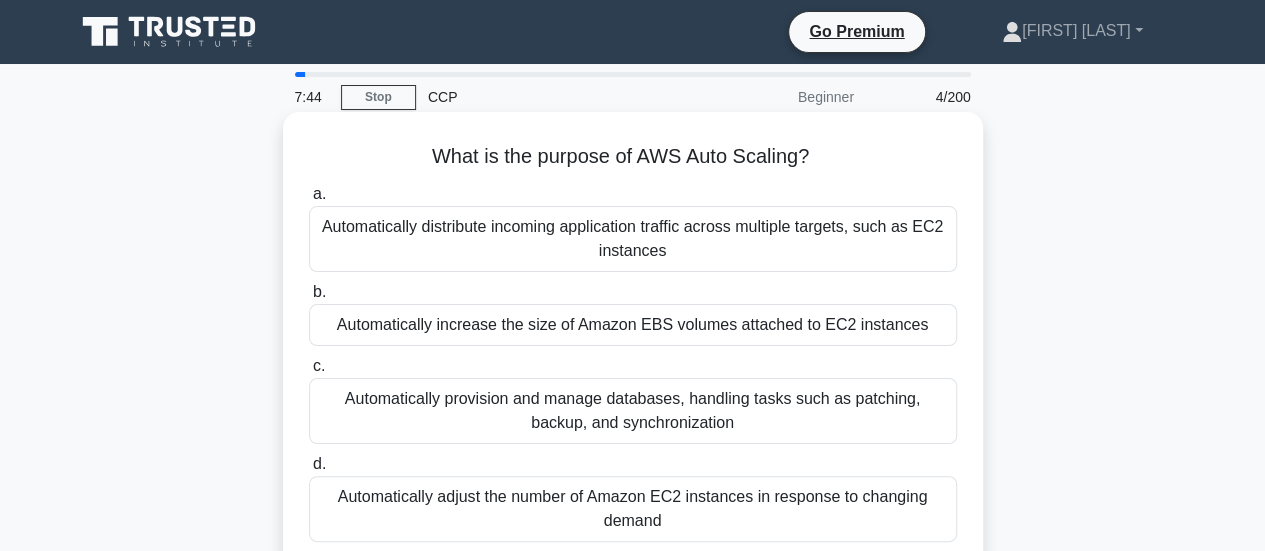 scroll, scrollTop: 100, scrollLeft: 0, axis: vertical 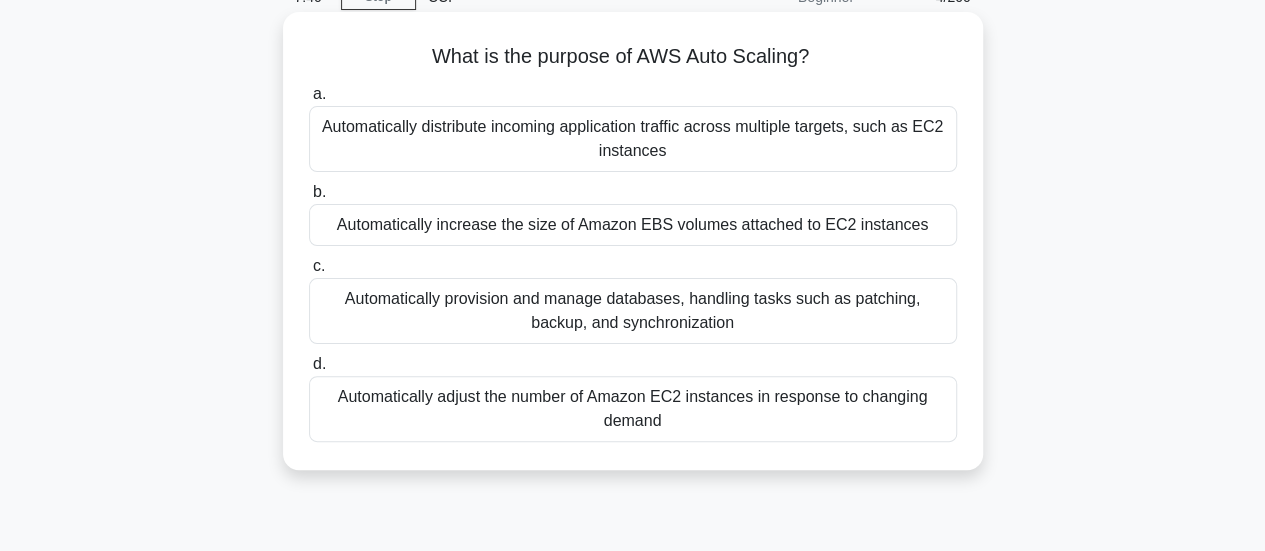 click on "Automatically adjust the number of Amazon EC2 instances in response to changing demand" at bounding box center [633, 409] 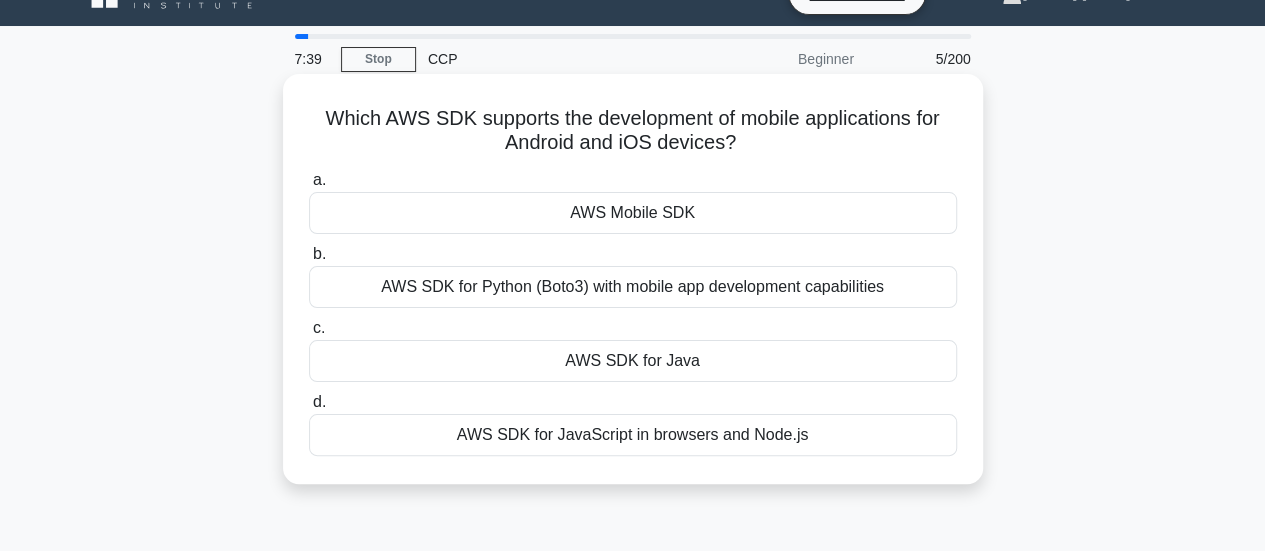 scroll, scrollTop: 0, scrollLeft: 0, axis: both 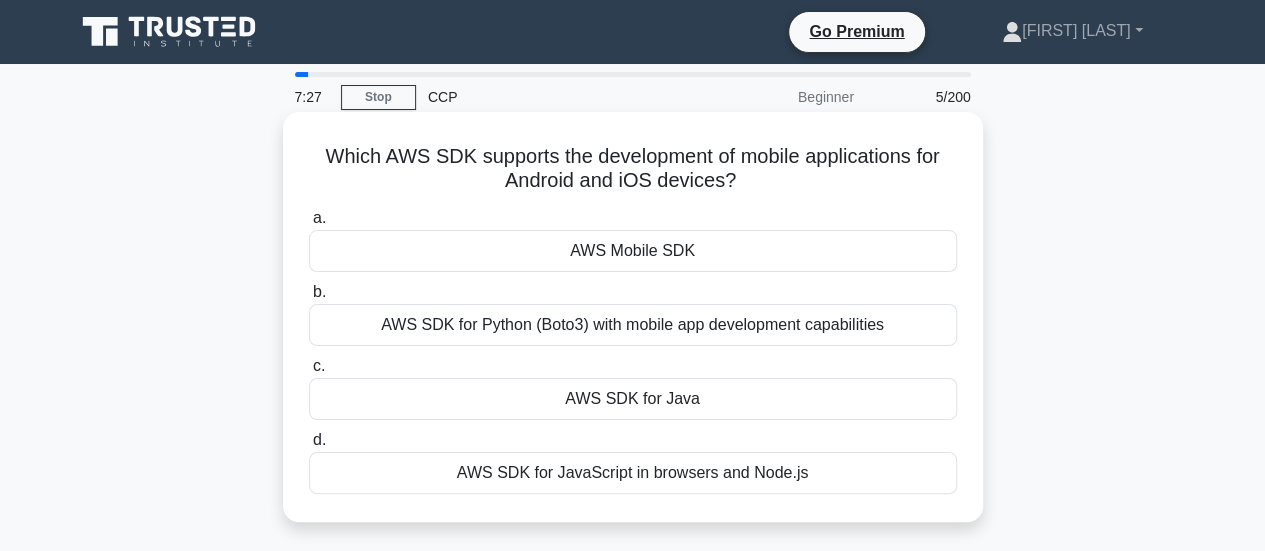 click on "AWS Mobile SDK" at bounding box center [633, 251] 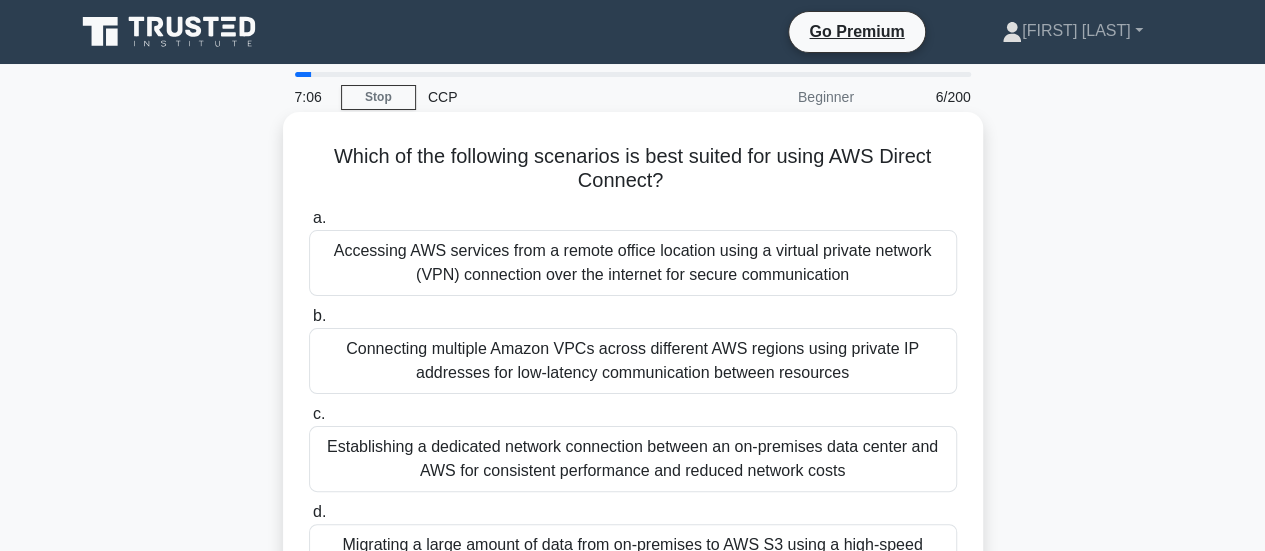 click on "Accessing AWS services from a remote office location using a virtual private network (VPN) connection over the internet for secure communication" at bounding box center (633, 263) 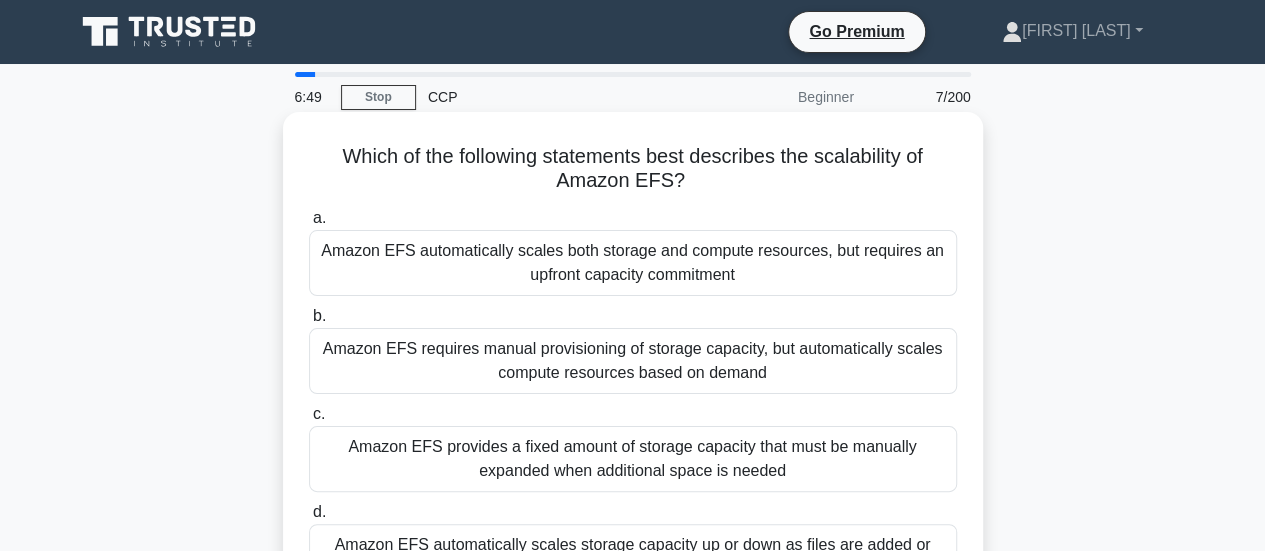 click on "Amazon EFS automatically scales both storage and compute resources, but requires an upfront capacity commitment" at bounding box center (633, 263) 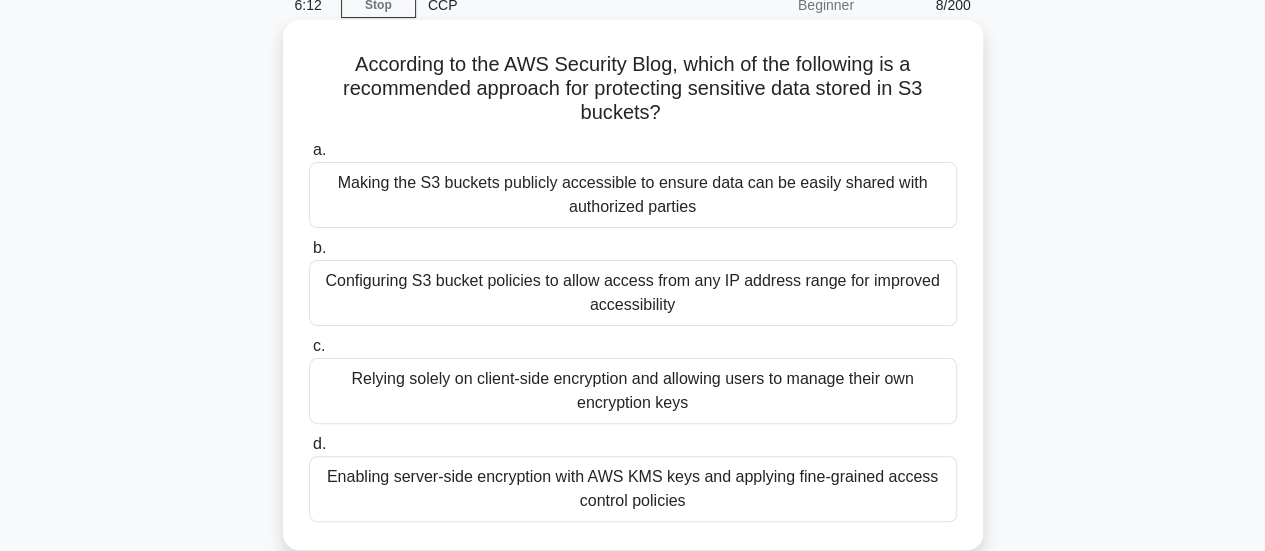 scroll, scrollTop: 200, scrollLeft: 0, axis: vertical 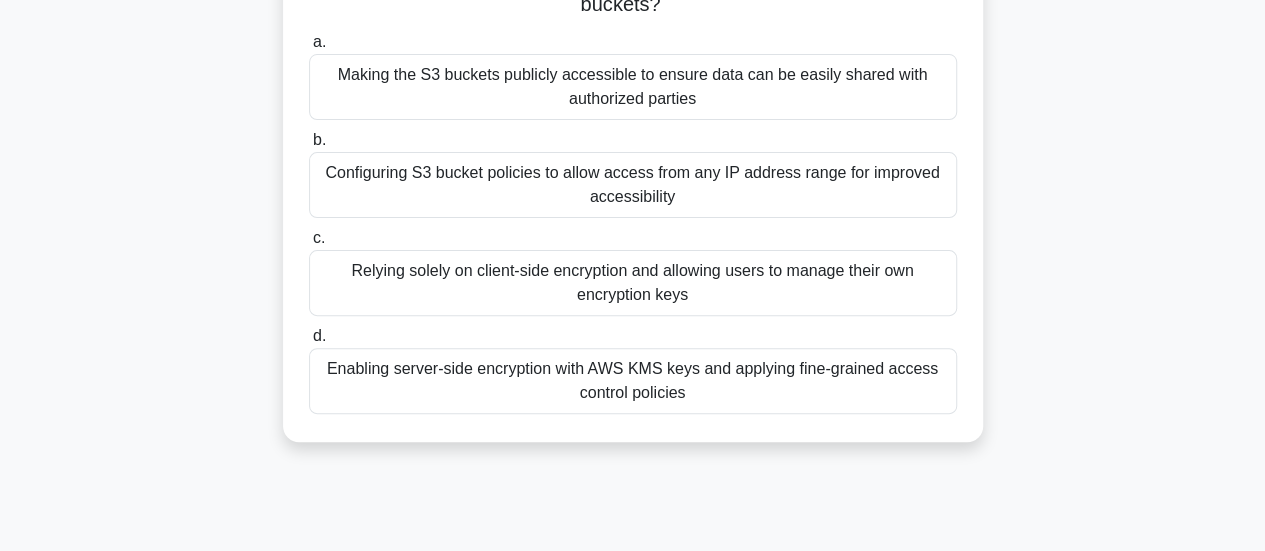 click on "Enabling server-side encryption with AWS KMS keys and applying fine-grained access control policies" at bounding box center [633, 381] 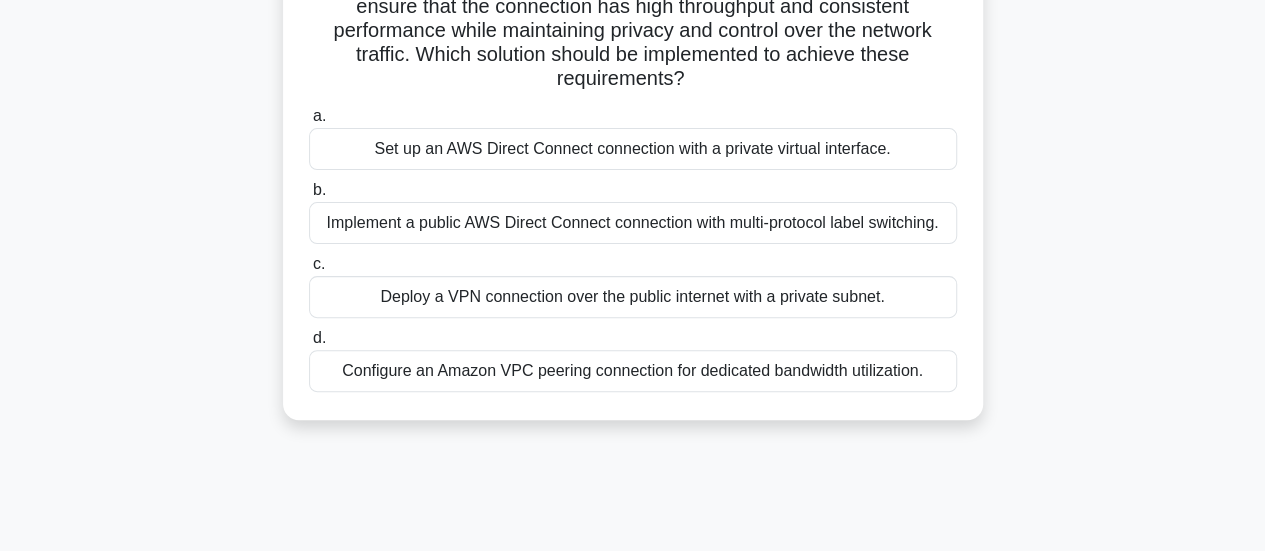 scroll, scrollTop: 200, scrollLeft: 0, axis: vertical 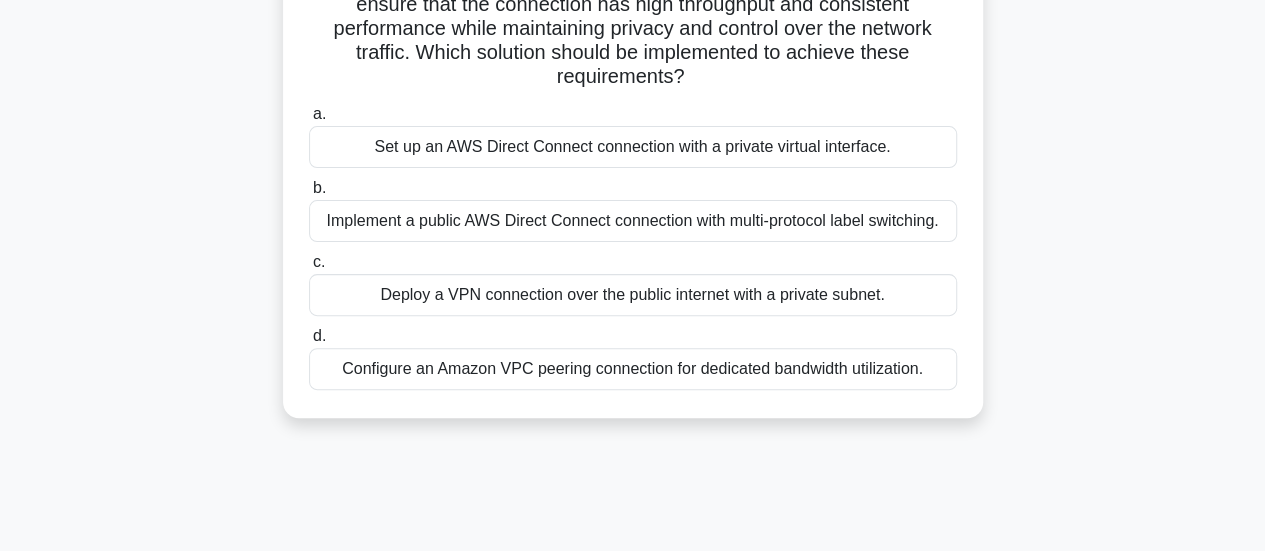 click on "Configure an Amazon VPC peering connection for dedicated bandwidth utilization." at bounding box center (633, 369) 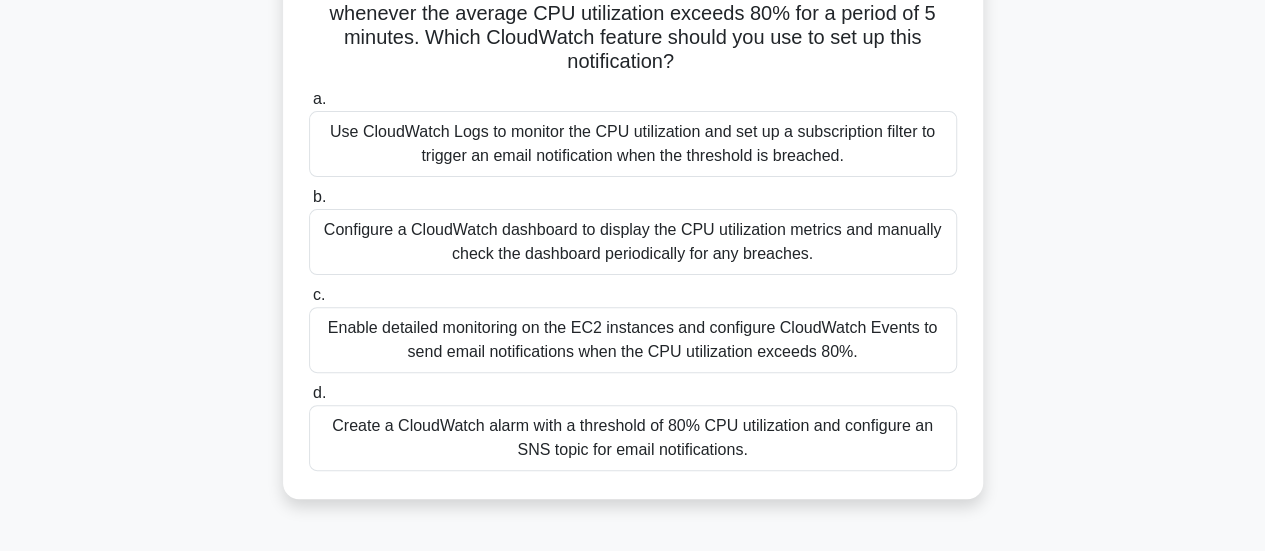 scroll, scrollTop: 200, scrollLeft: 0, axis: vertical 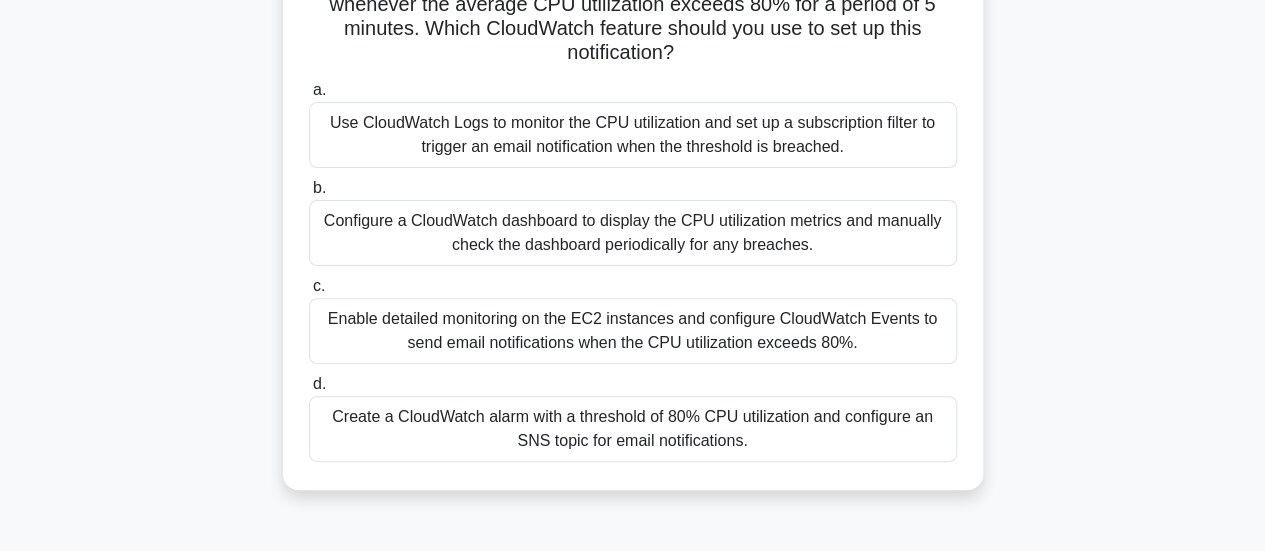 click on "Enable detailed monitoring on the EC2 instances and configure CloudWatch Events to send email notifications when the CPU utilization exceeds 80%." at bounding box center [633, 331] 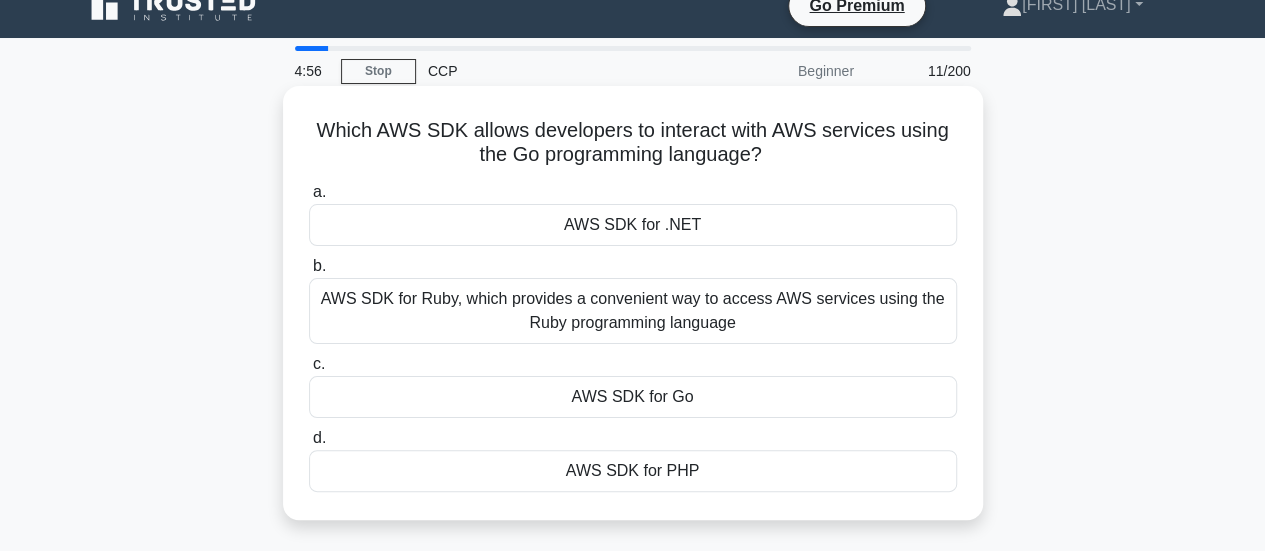 scroll, scrollTop: 0, scrollLeft: 0, axis: both 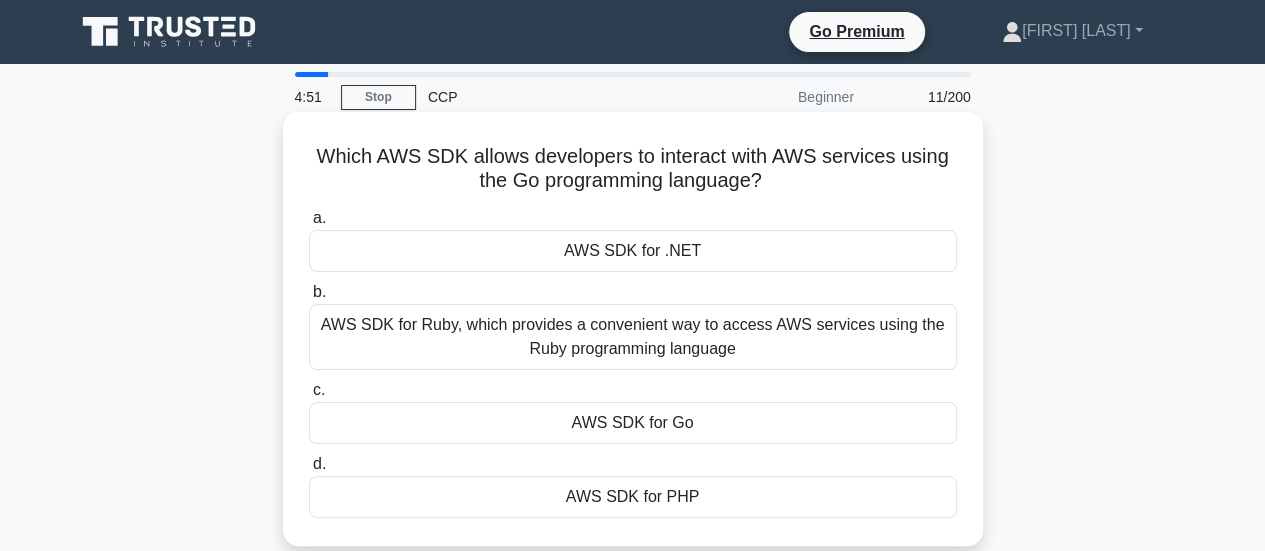 click on "AWS SDK for Go" at bounding box center [633, 423] 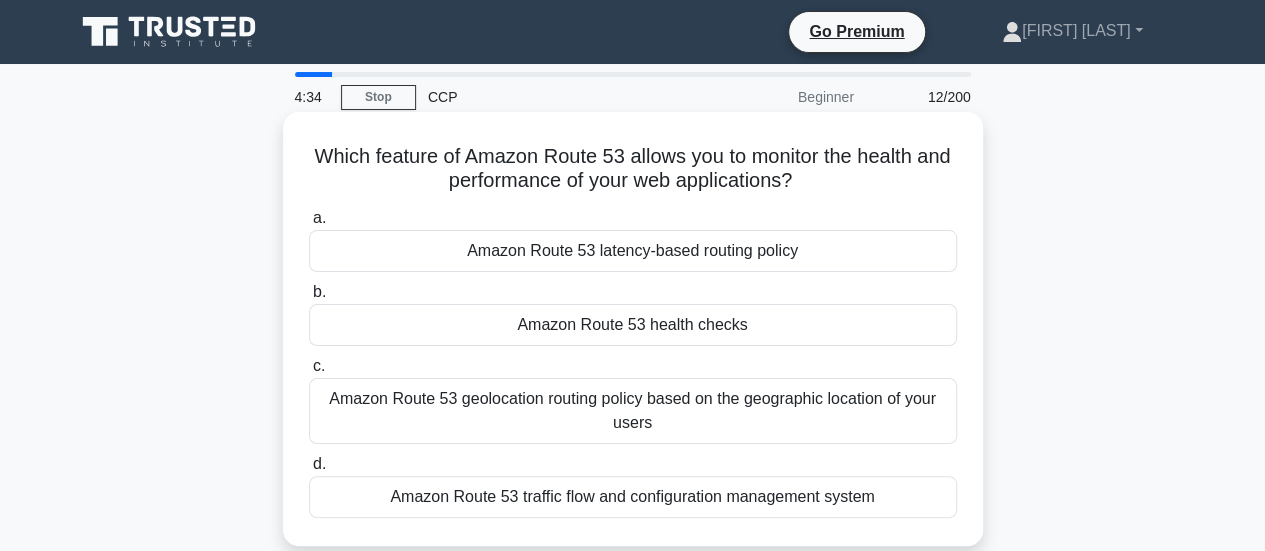 click on "Amazon Route 53 health checks" at bounding box center [633, 325] 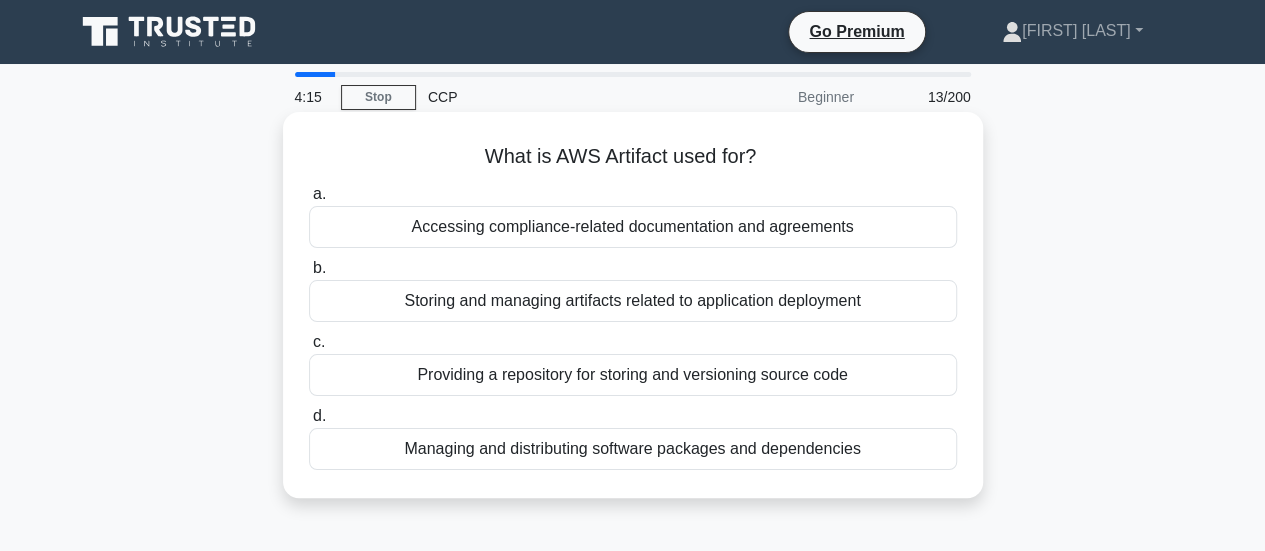 click on "Managing and distributing software packages and dependencies" at bounding box center (633, 449) 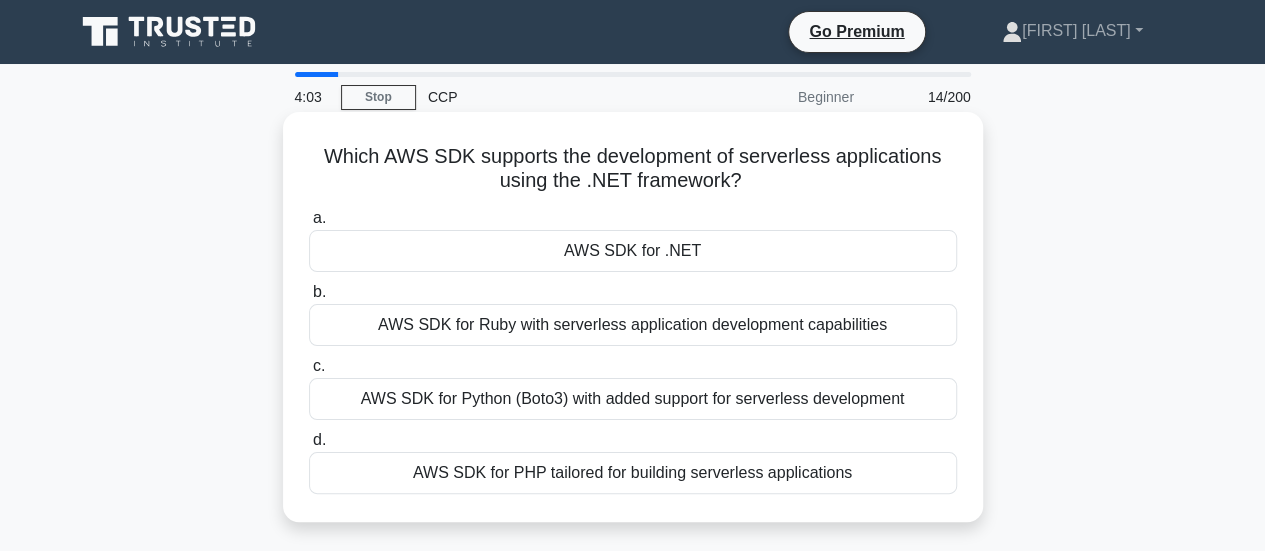 click on "AWS SDK for .NET" at bounding box center [633, 251] 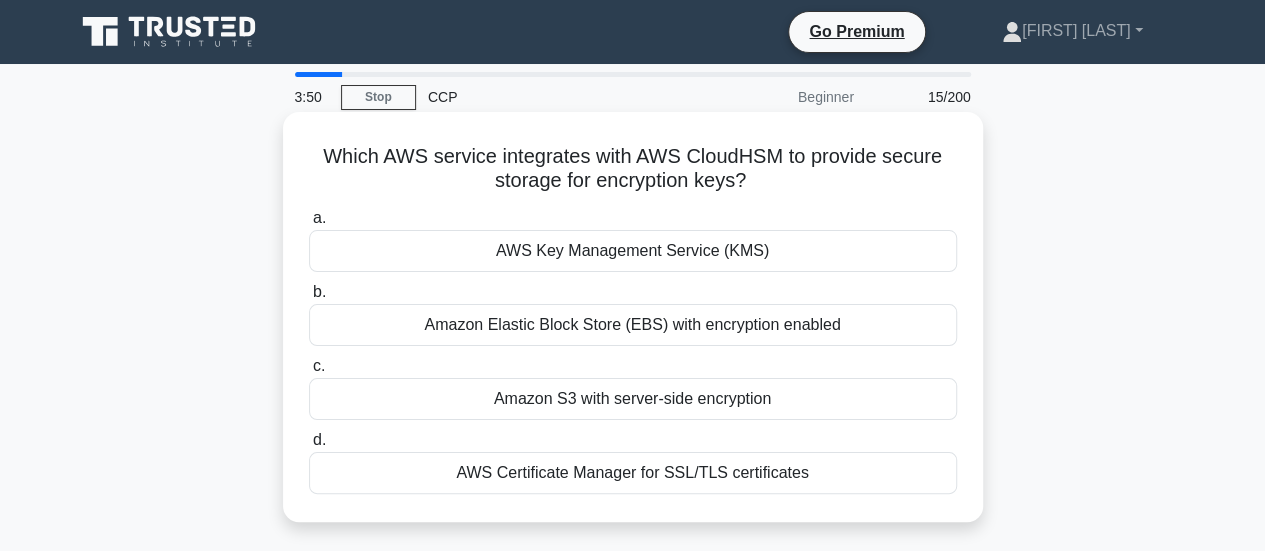 click on "AWS Key Management Service (KMS)" at bounding box center [633, 251] 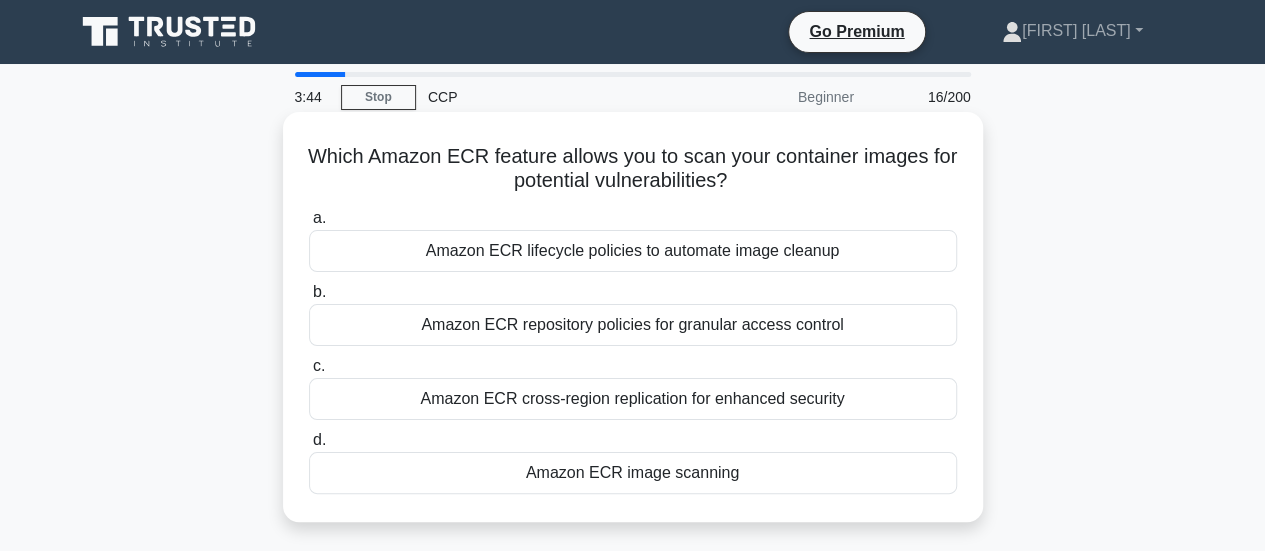 click on "Amazon ECR repository policies for granular access control" at bounding box center [633, 325] 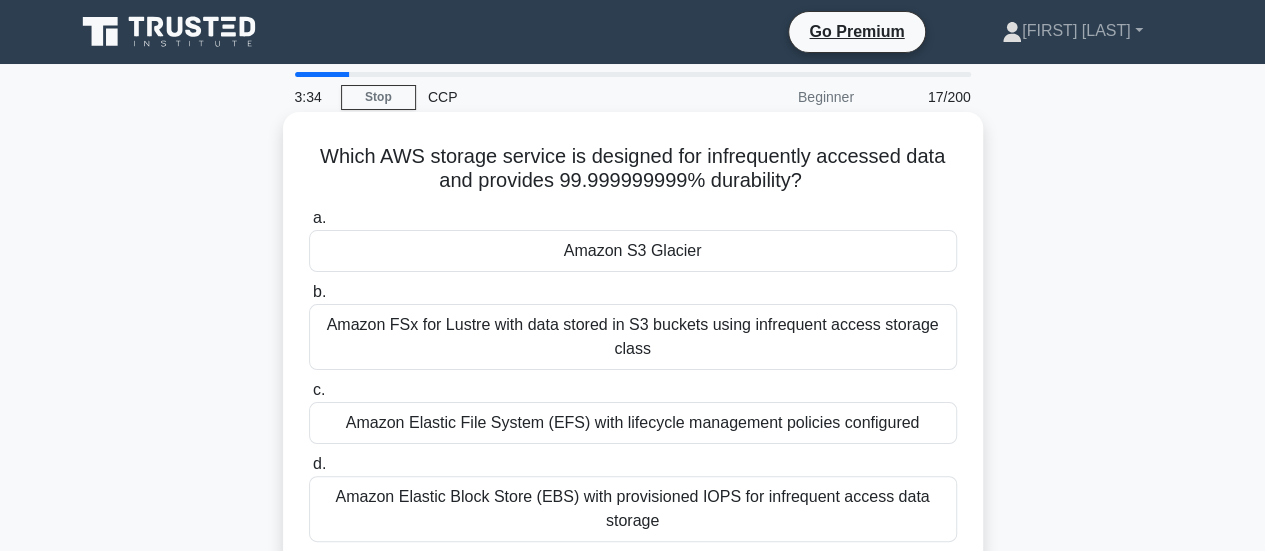 click on "Amazon S3 Glacier" at bounding box center [633, 251] 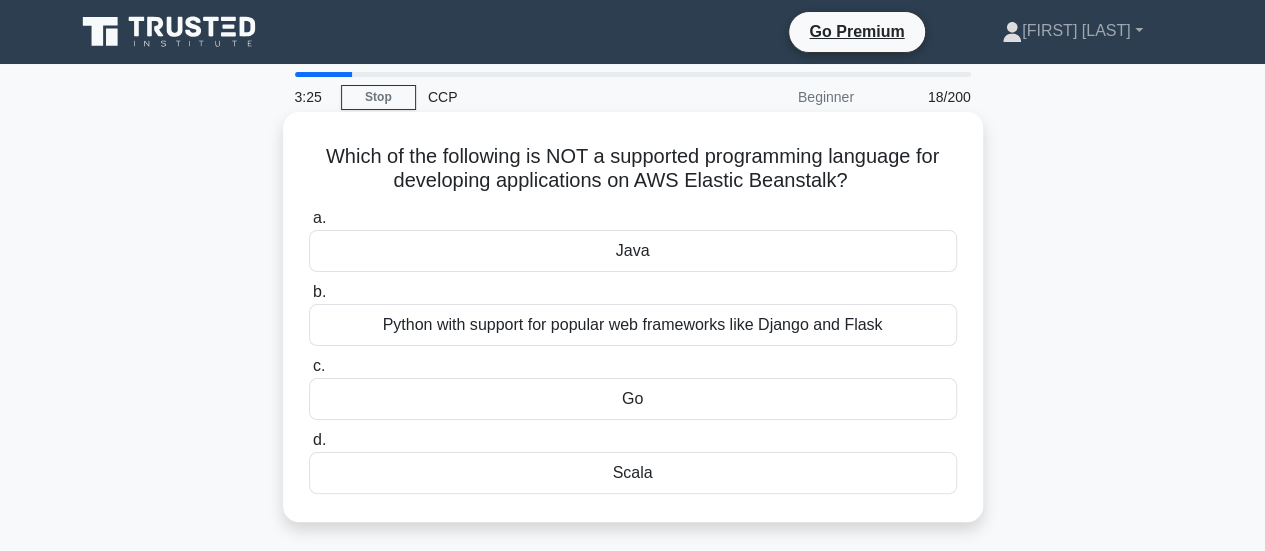 click on "Scala" at bounding box center [633, 473] 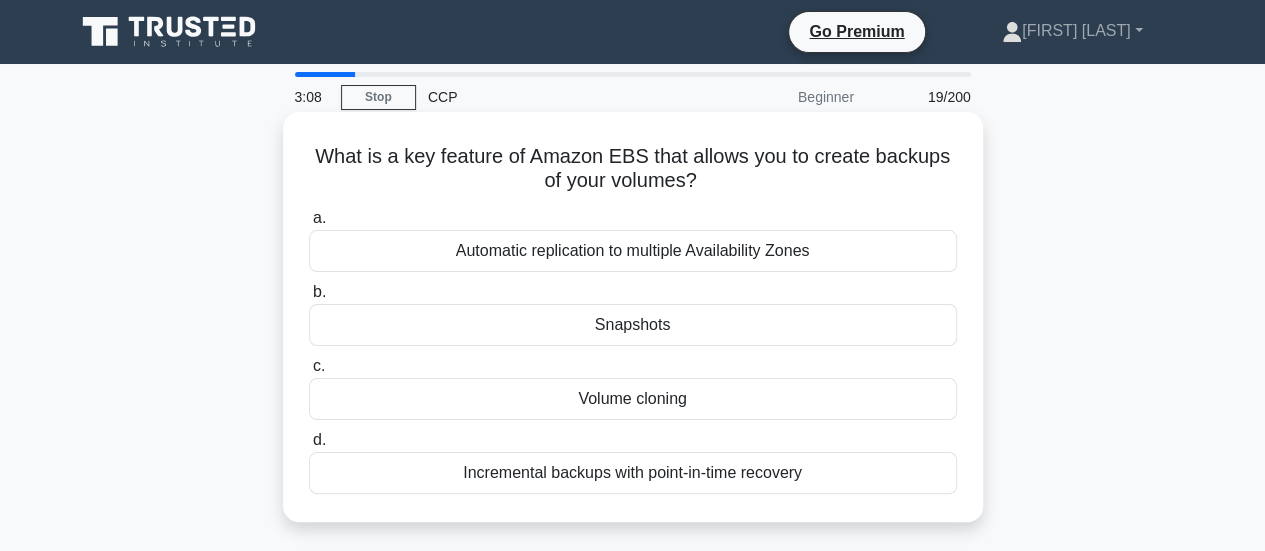 click on "Volume cloning" at bounding box center [633, 399] 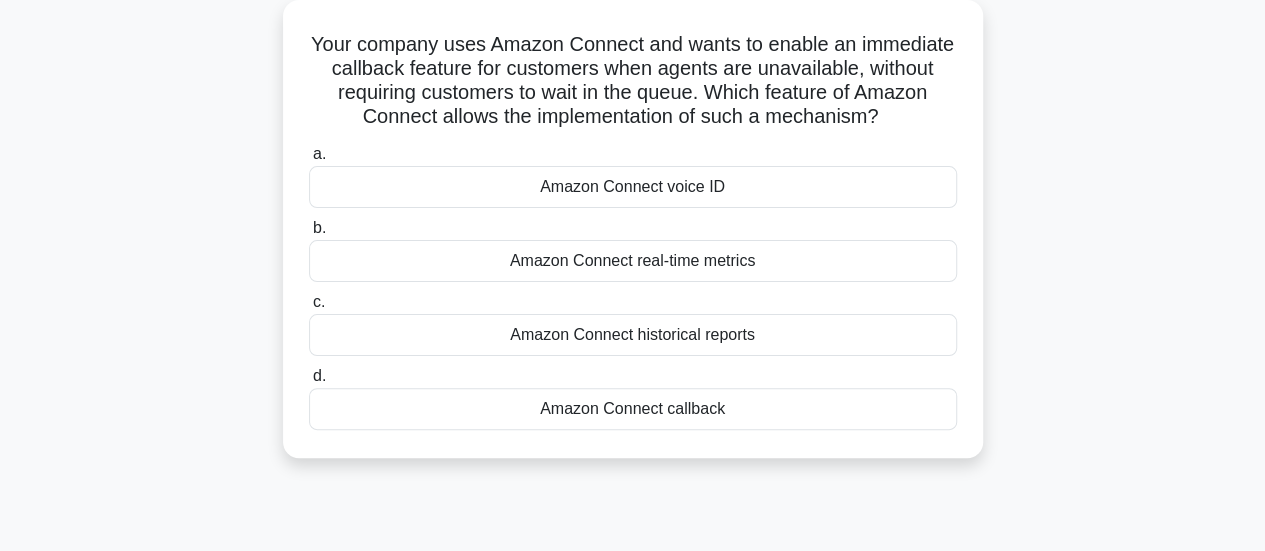 scroll, scrollTop: 0, scrollLeft: 0, axis: both 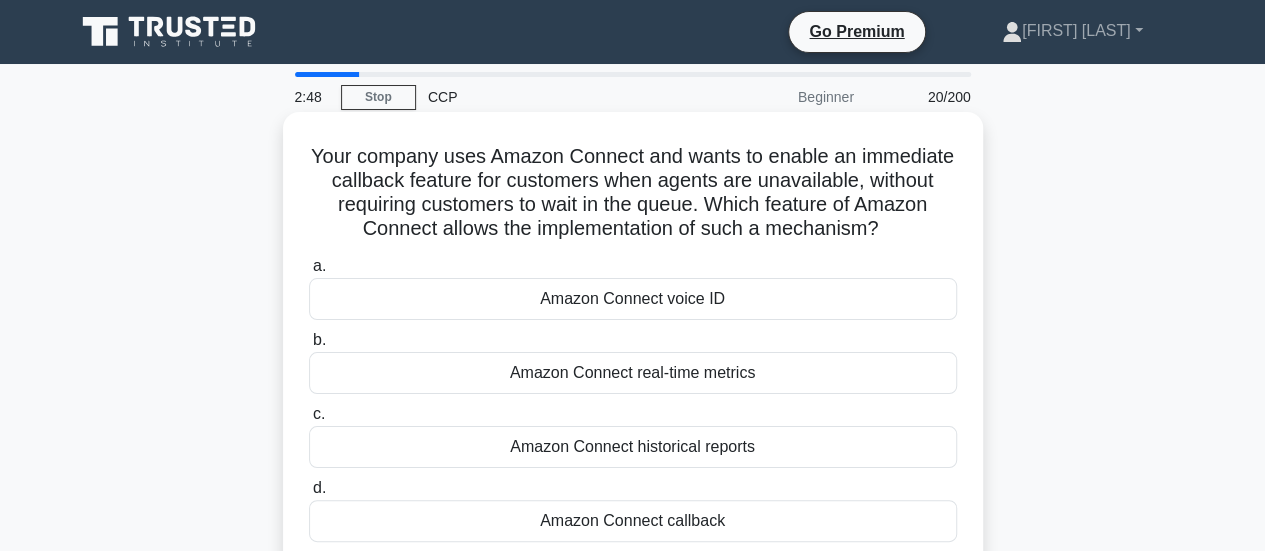 click on "Amazon Connect voice ID" at bounding box center [633, 299] 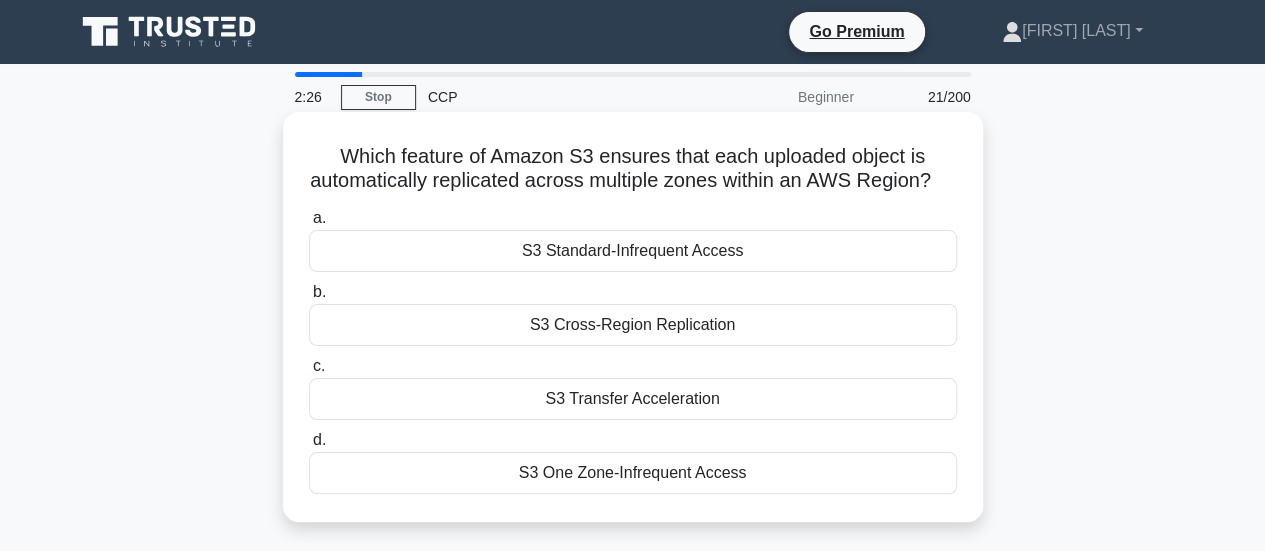 scroll, scrollTop: 100, scrollLeft: 0, axis: vertical 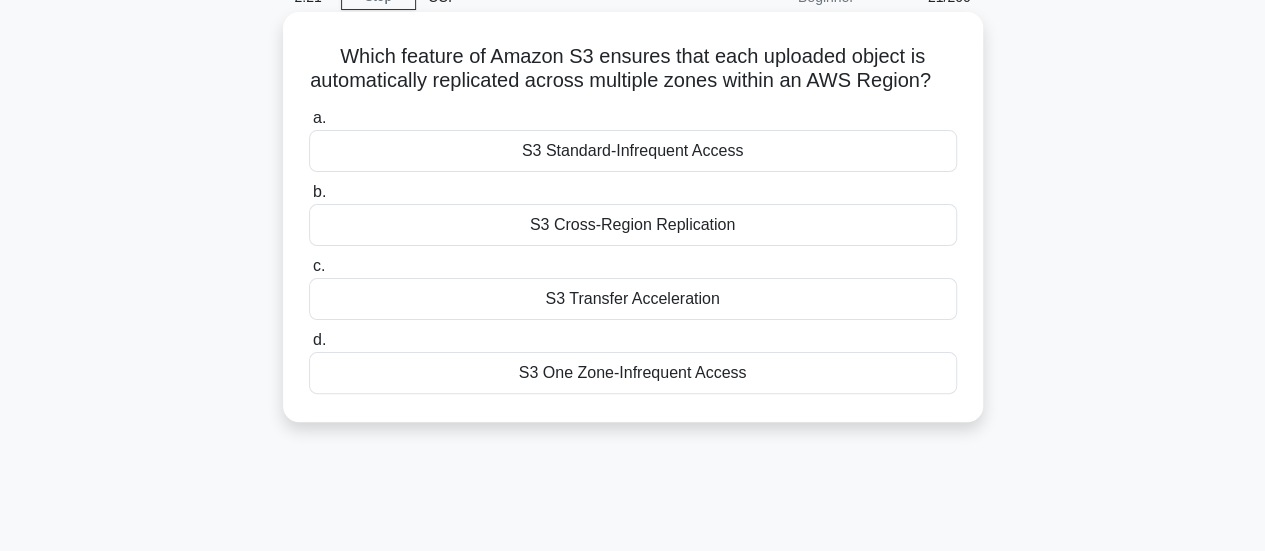 click on "S3 Standard-Infrequent Access" at bounding box center [633, 151] 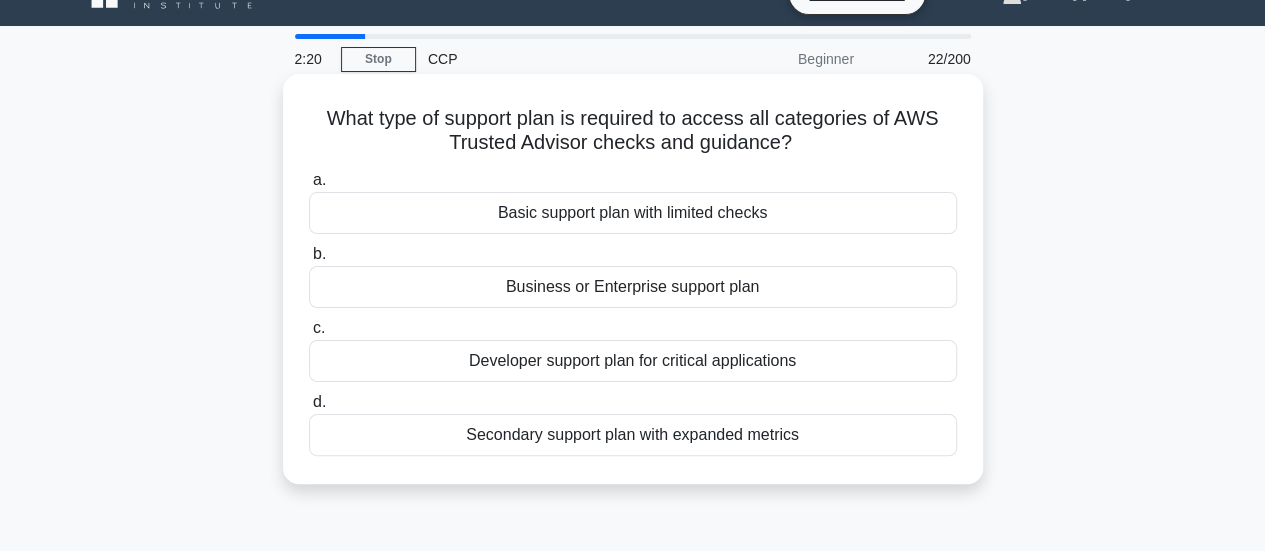 scroll, scrollTop: 0, scrollLeft: 0, axis: both 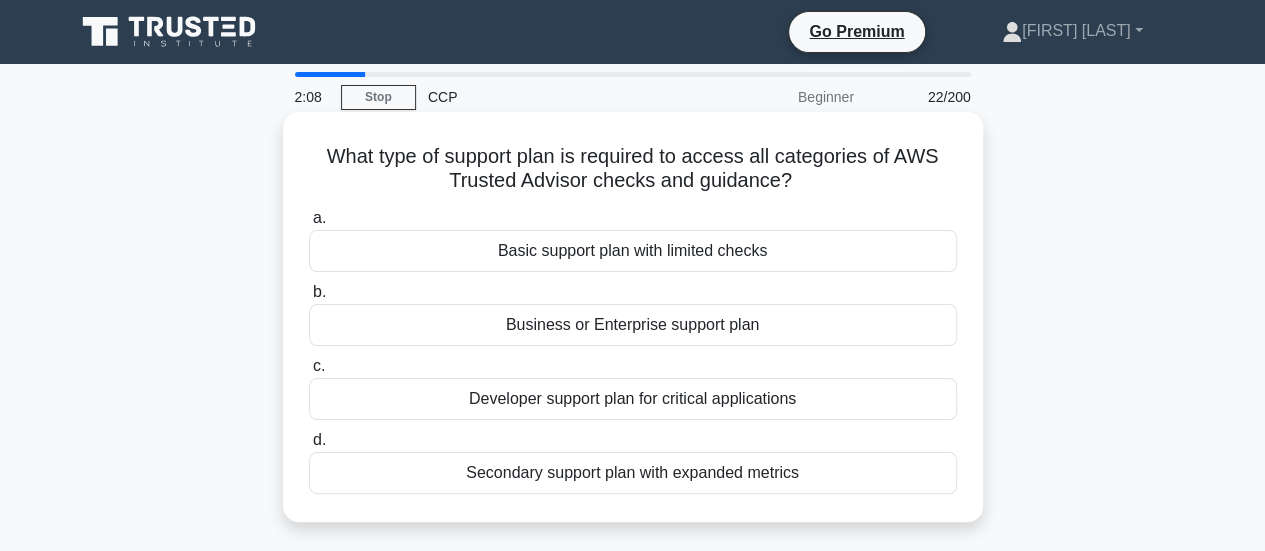 click on "Developer support plan for critical applications" at bounding box center [633, 399] 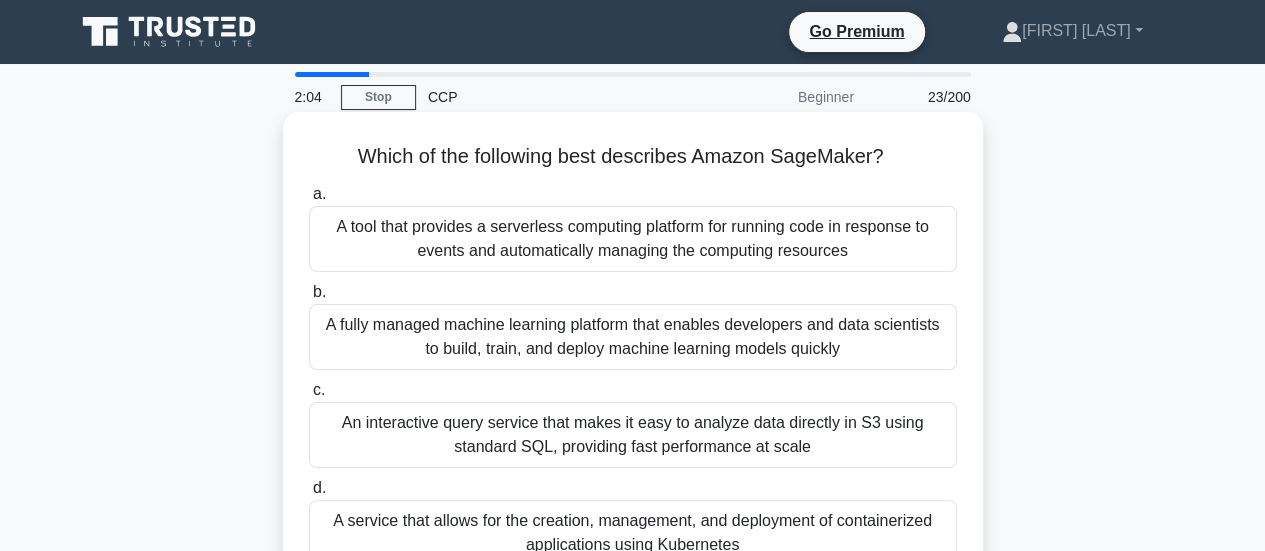 click on "A tool that provides a serverless computing platform for running code in response to events and automatically managing the computing resources" at bounding box center (633, 239) 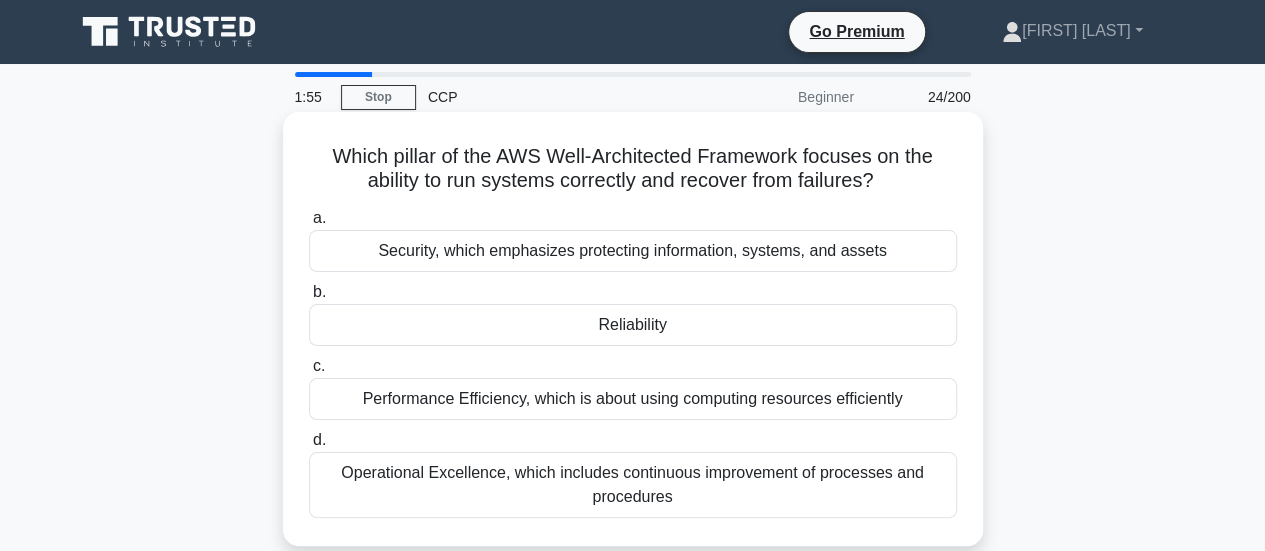 click on "Reliability" at bounding box center (633, 325) 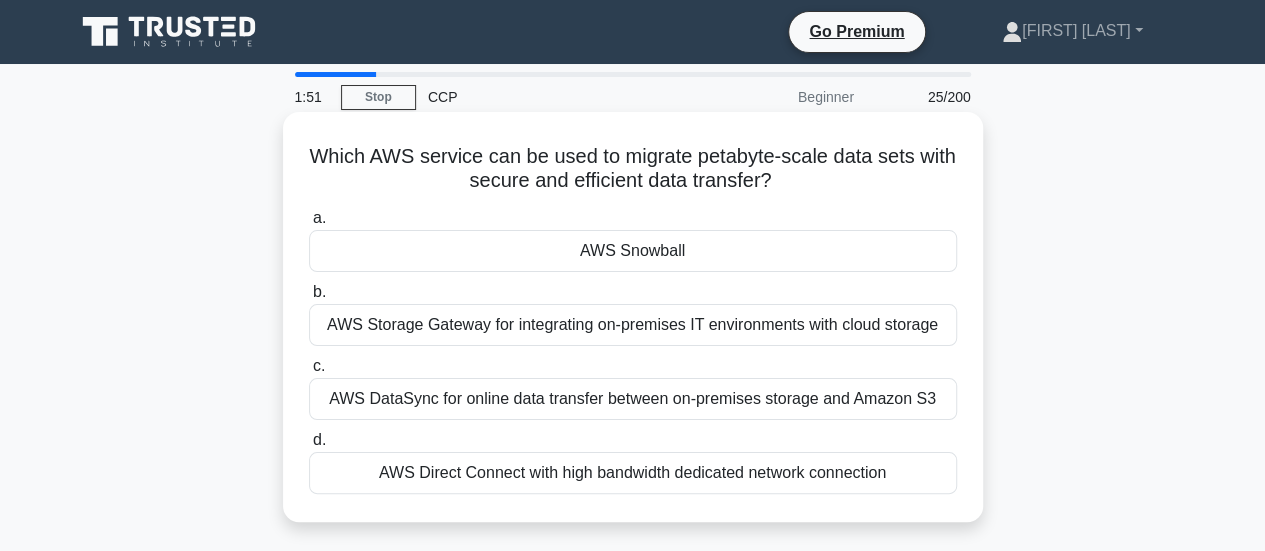 click on "AWS Snowball" at bounding box center (633, 251) 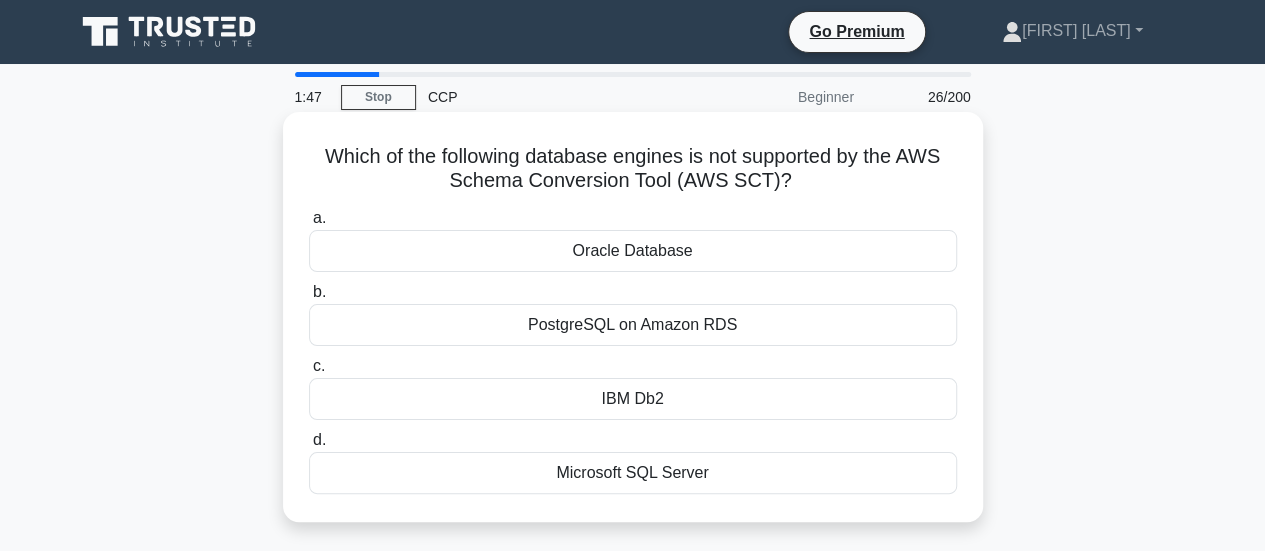 click on "Microsoft SQL Server" at bounding box center [633, 473] 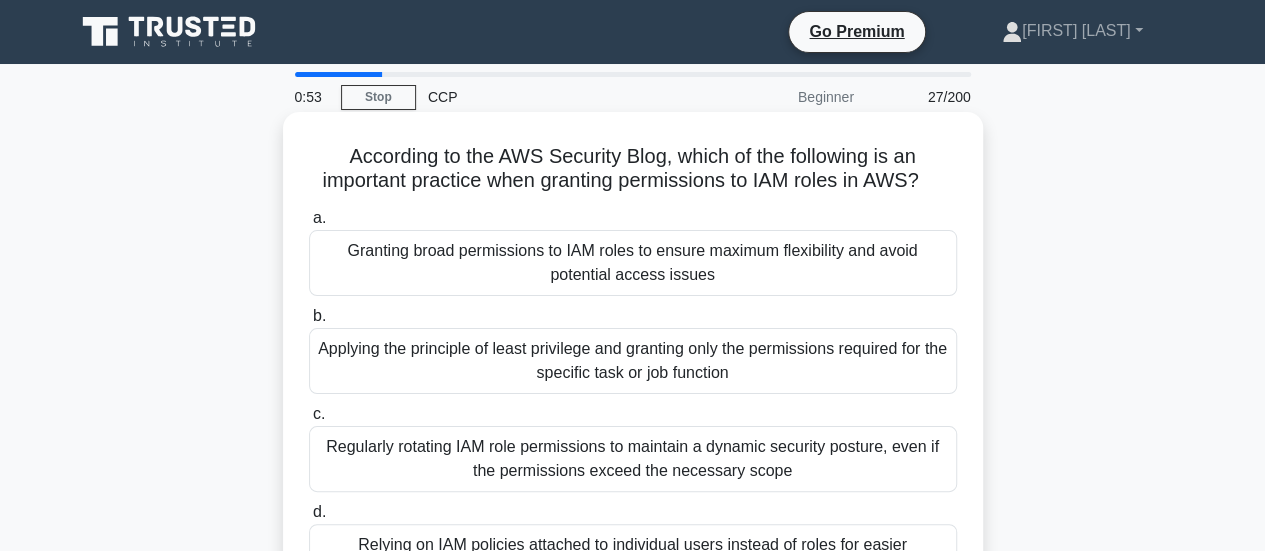 click on "Applying the principle of least privilege and granting only the permissions required for the specific task or job function" at bounding box center [633, 361] 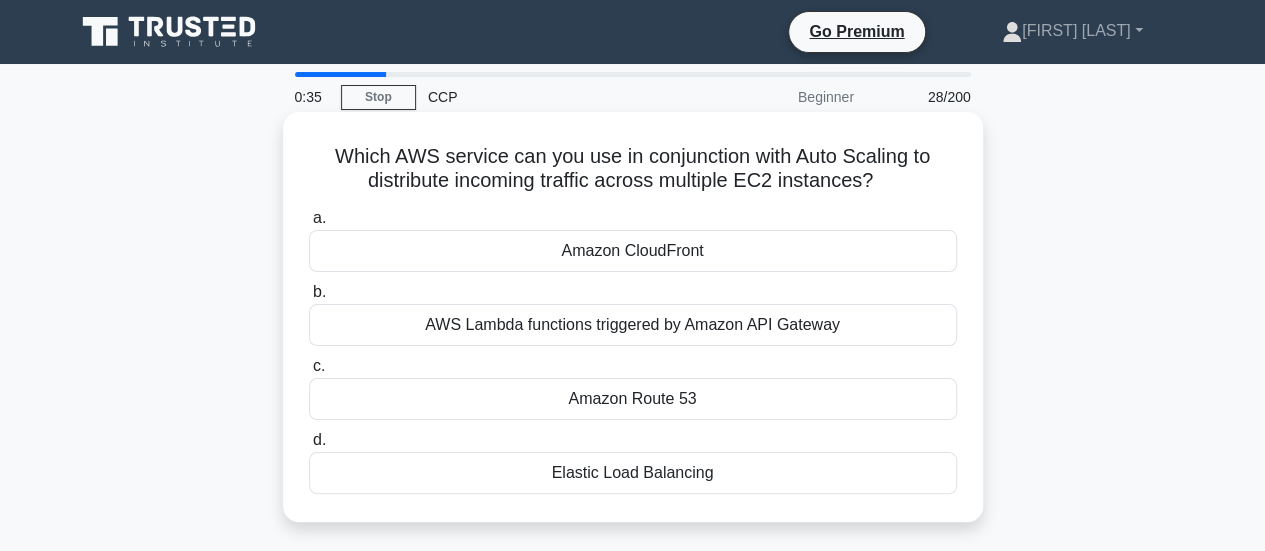 click on "Elastic Load Balancing" at bounding box center (633, 473) 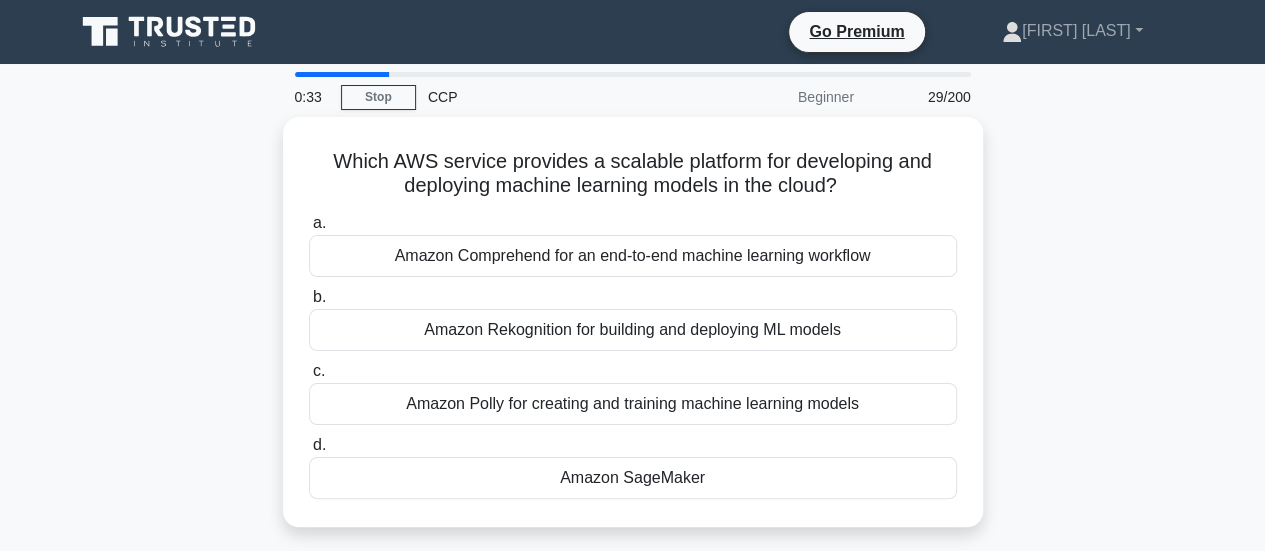 click on "Amazon SageMaker" at bounding box center [633, 478] 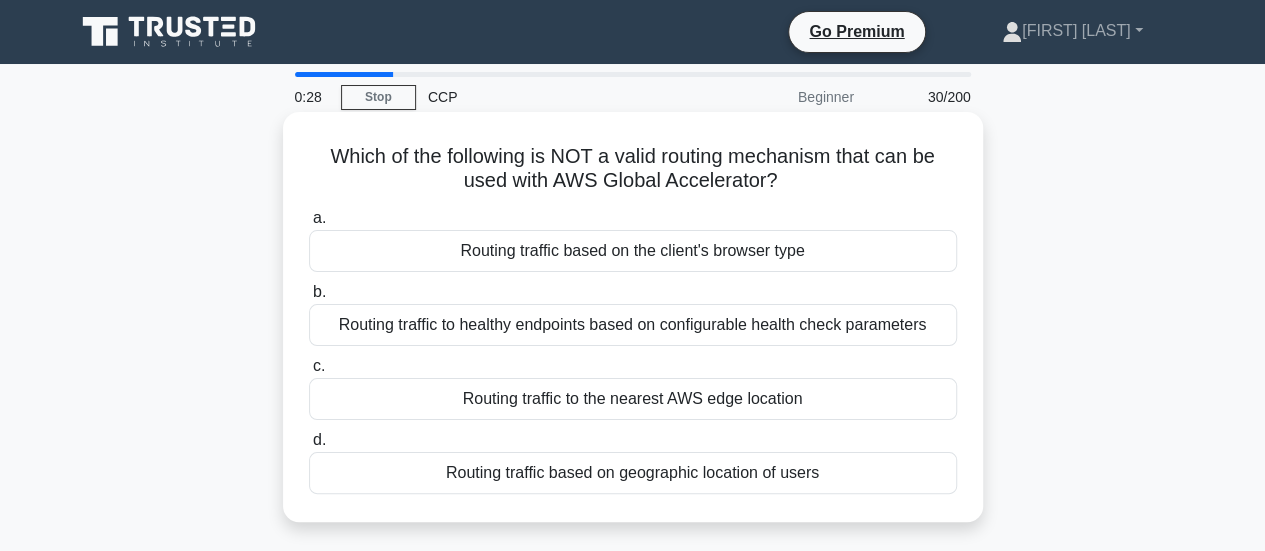 click on "Routing traffic based on the client's browser type" at bounding box center [633, 251] 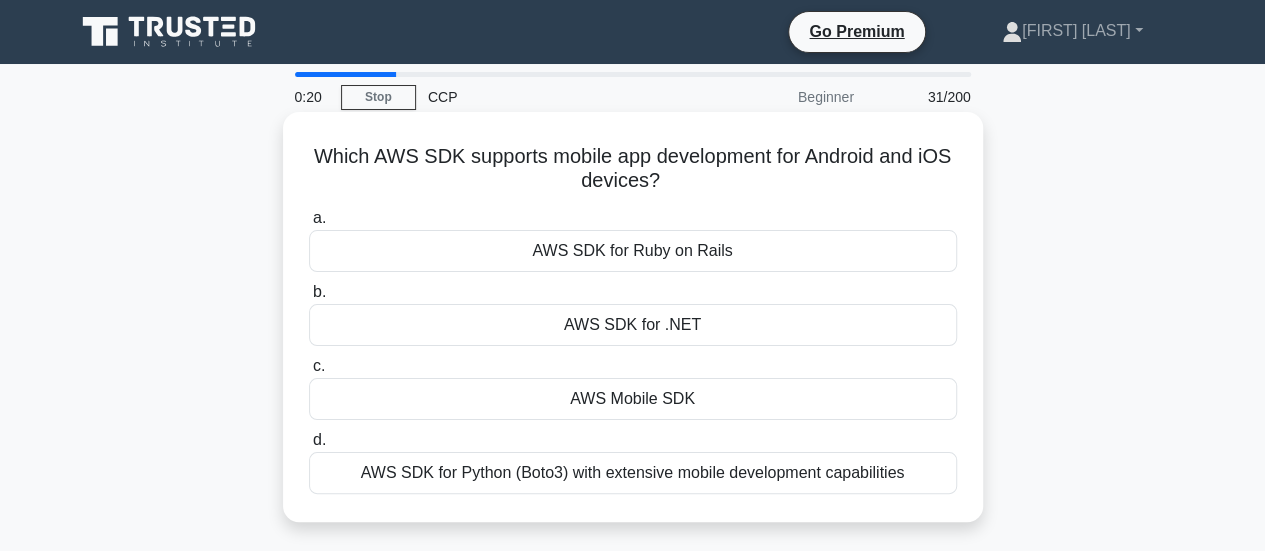 click on "AWS Mobile SDK" at bounding box center [633, 399] 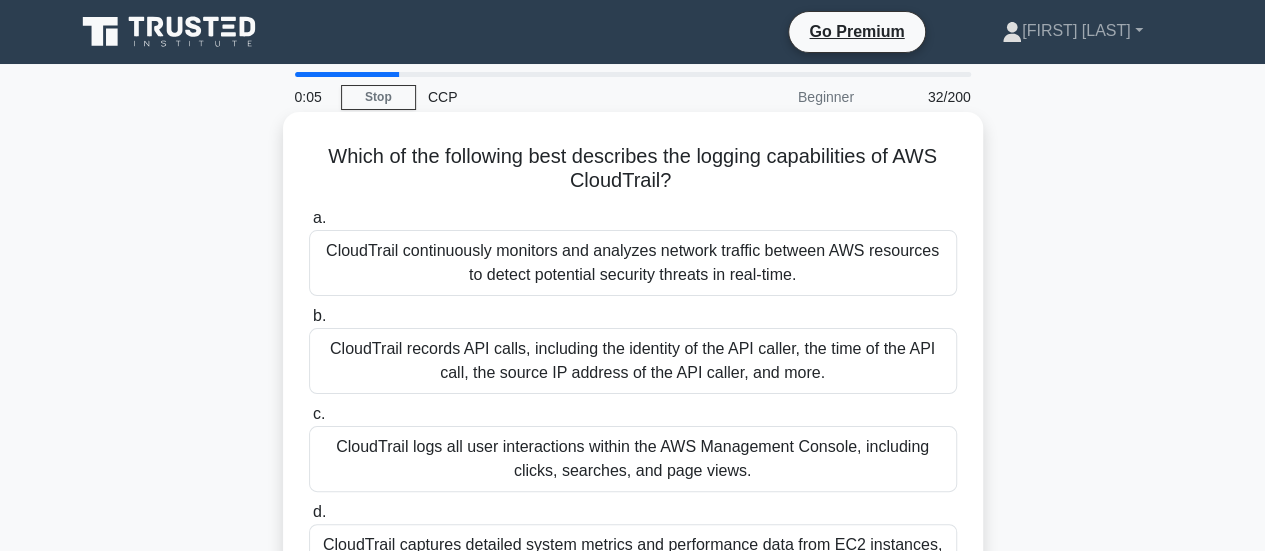 click on "CloudTrail records API calls, including the identity of the API caller, the time of the API call, the source IP address of the API caller, and more." at bounding box center (633, 361) 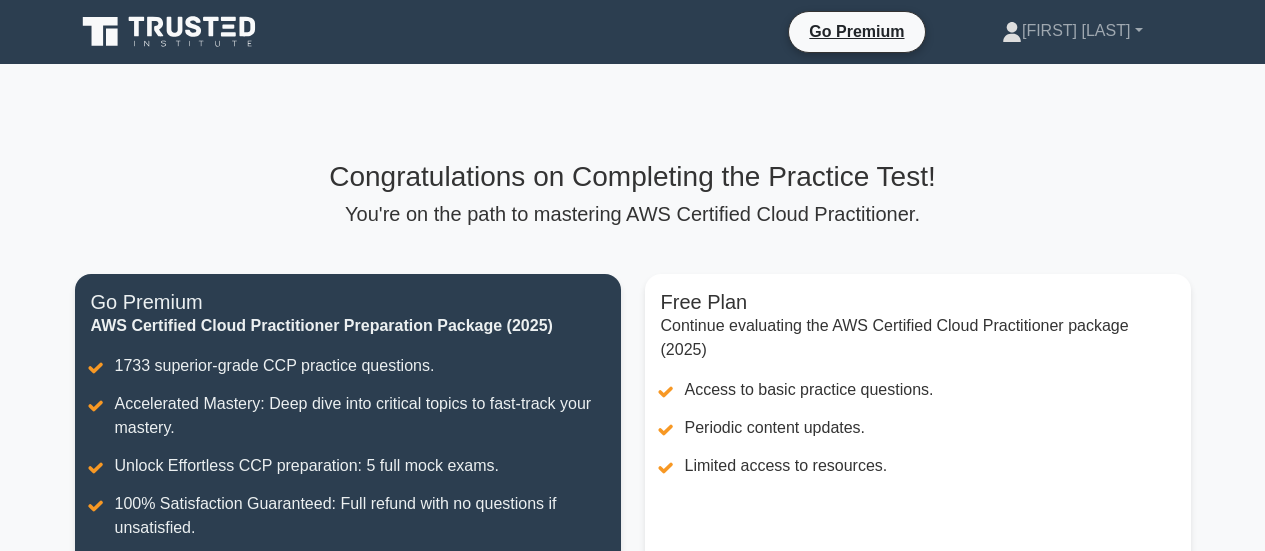 scroll, scrollTop: 0, scrollLeft: 0, axis: both 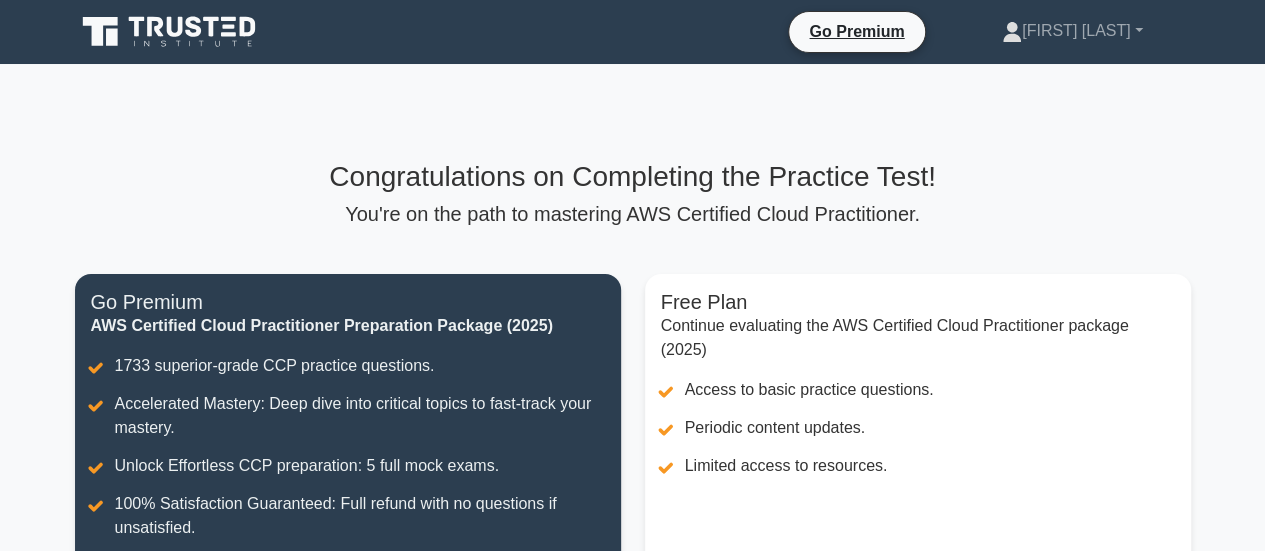 click on "Congratulations on Completing the Practice Test!
You're on the path to mastering AWS Certified Cloud Practitioner.
Free Plan
Continue evaluating the AWS Certified Cloud Practitioner package (2025)
Access to basic practice questions.
Periodic content updates.
Limited access to resources.
Continue without free Premium trial
Go Premium
AWS Certified Cloud Practitioner Preparation Package (2025)" at bounding box center (633, 445) 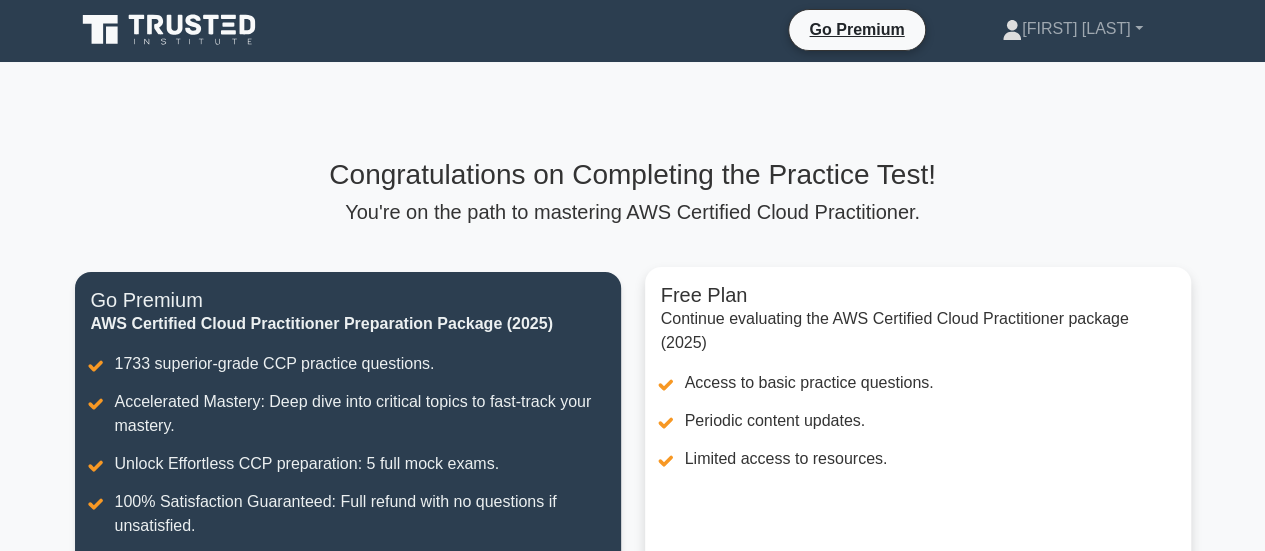scroll, scrollTop: 0, scrollLeft: 0, axis: both 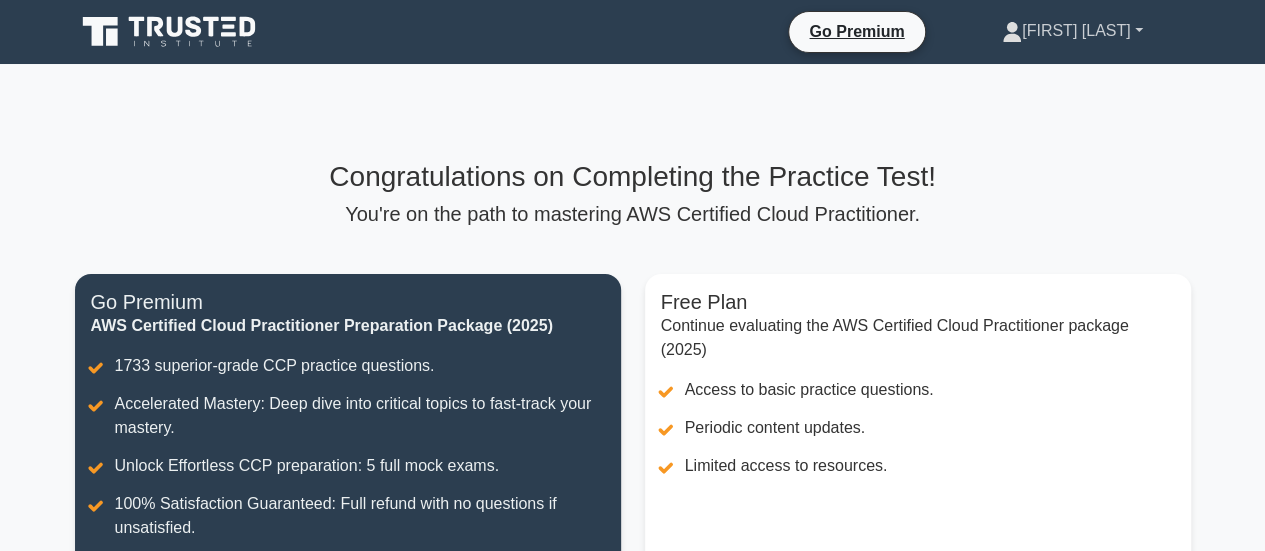 click on "[FIRST] [LAST]" at bounding box center (1072, 31) 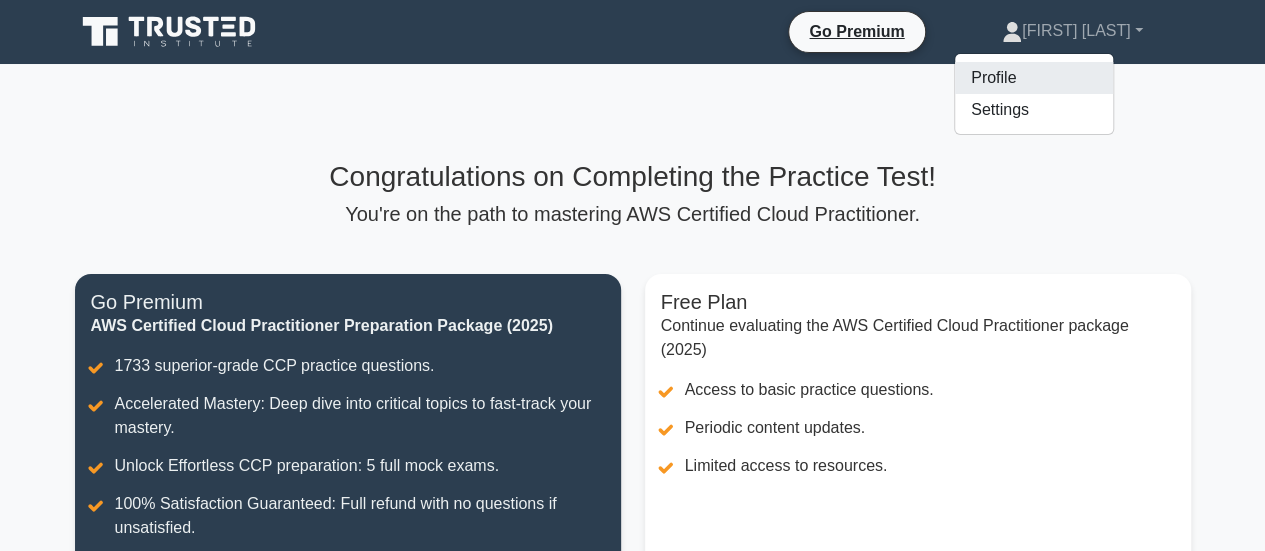 click on "Profile" at bounding box center (1034, 78) 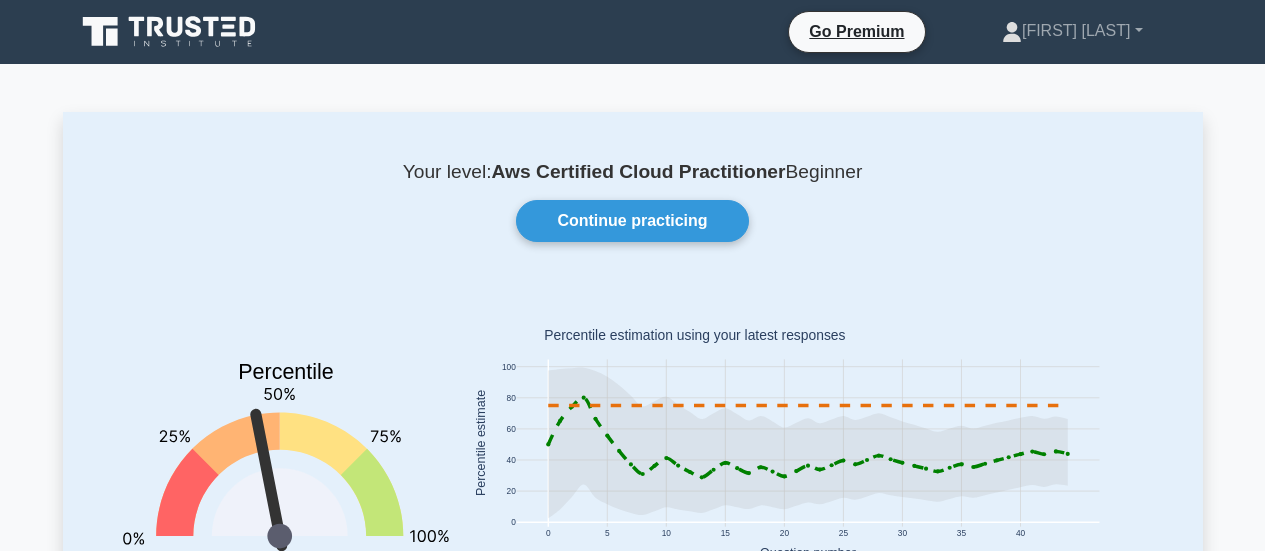 scroll, scrollTop: 0, scrollLeft: 0, axis: both 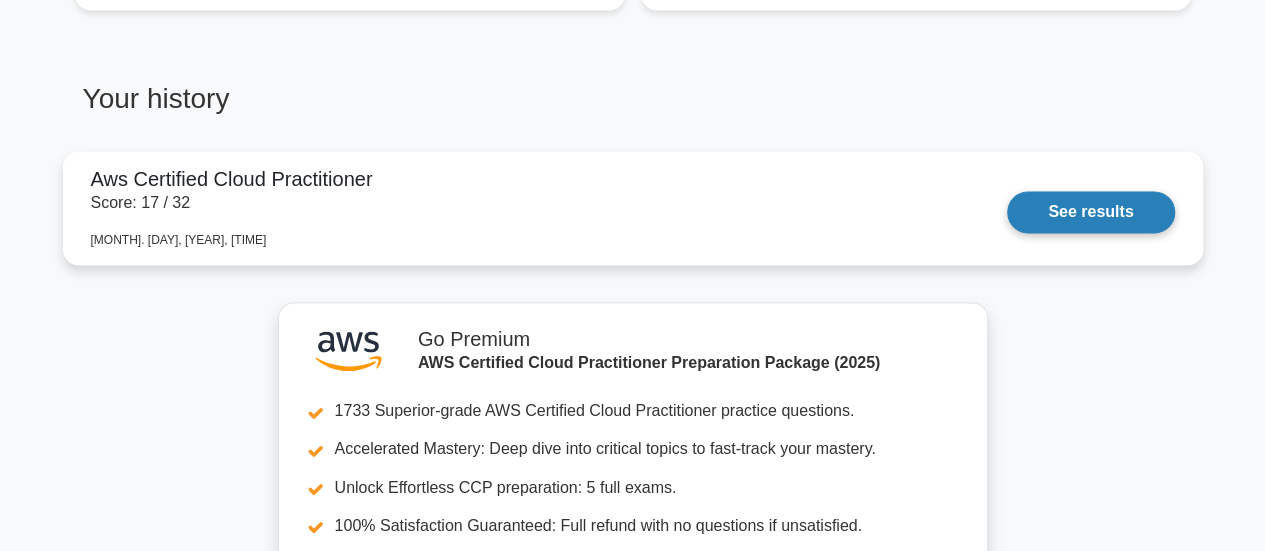 click on "See results" at bounding box center (1090, 212) 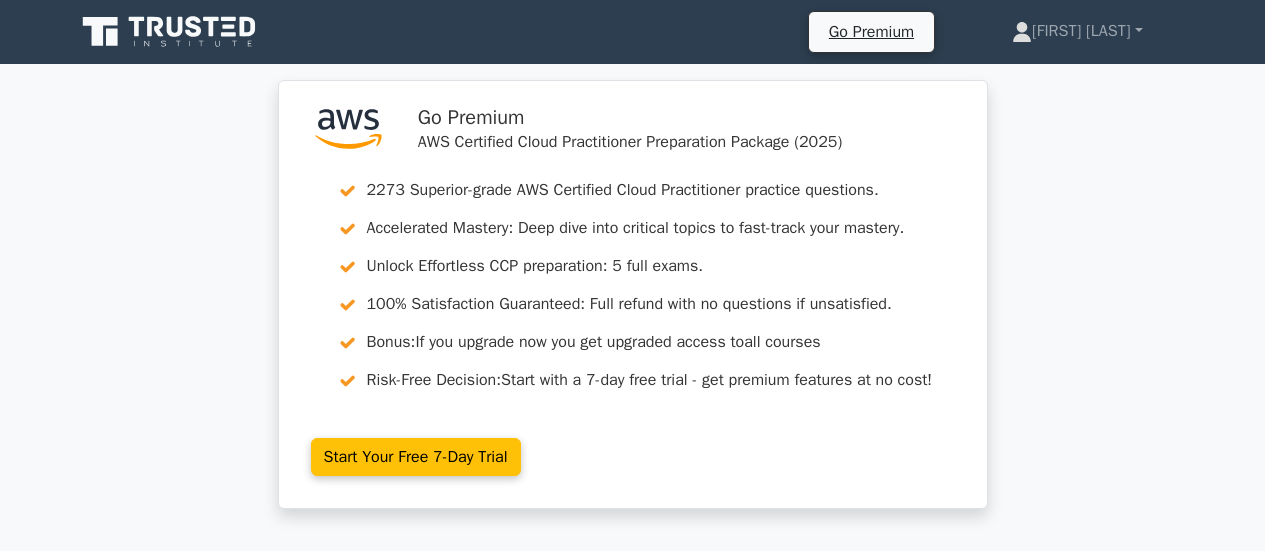 scroll, scrollTop: 0, scrollLeft: 0, axis: both 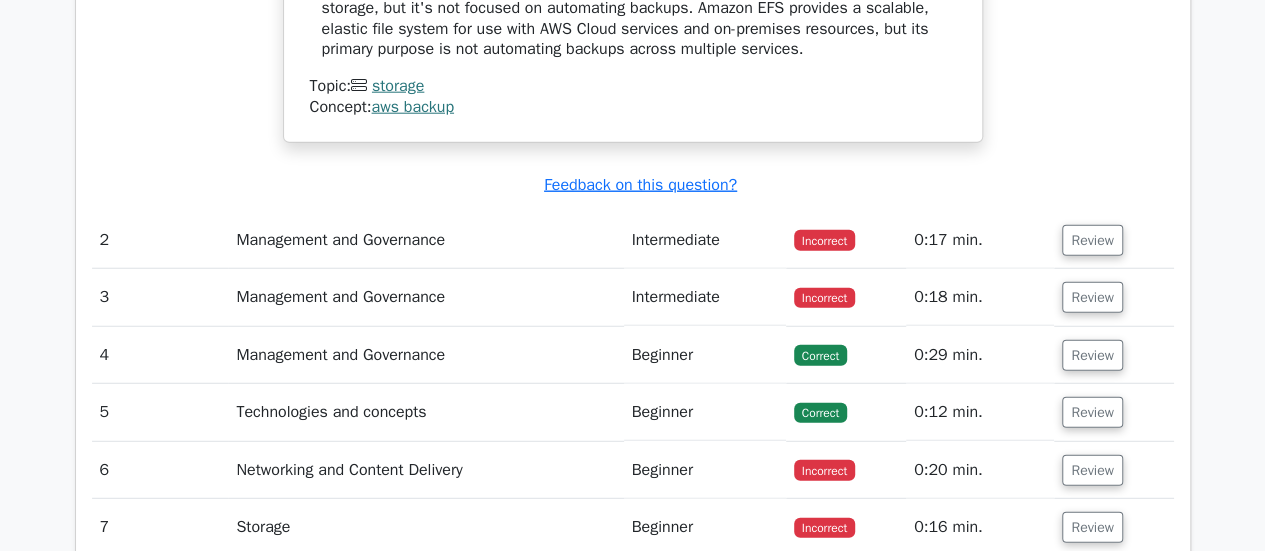 click on "Review" at bounding box center (1092, 240) 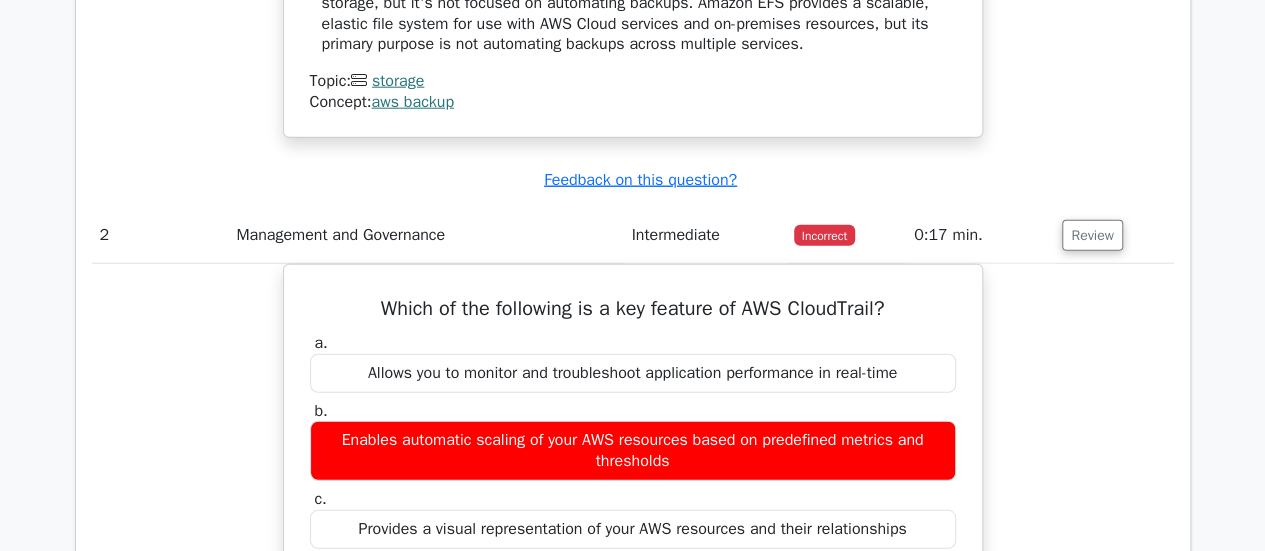 click on "Which of the following is a key feature of AWS CloudTrail?
a.
Allows you to monitor and troubleshoot application performance in real-time
b.
c. d." at bounding box center (633, 636) 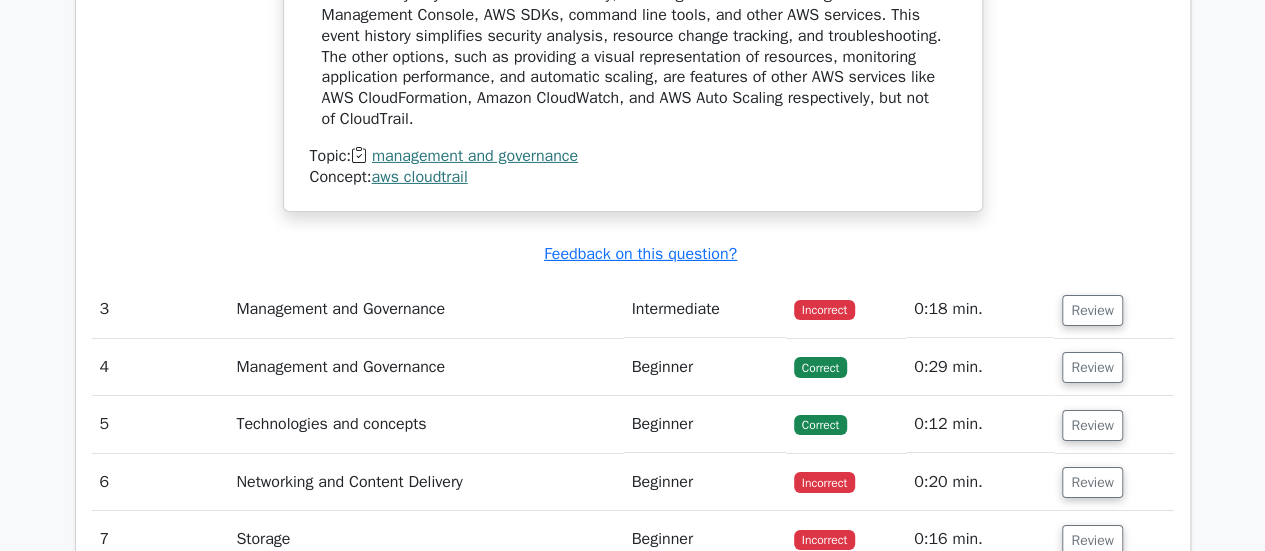 scroll, scrollTop: 3320, scrollLeft: 0, axis: vertical 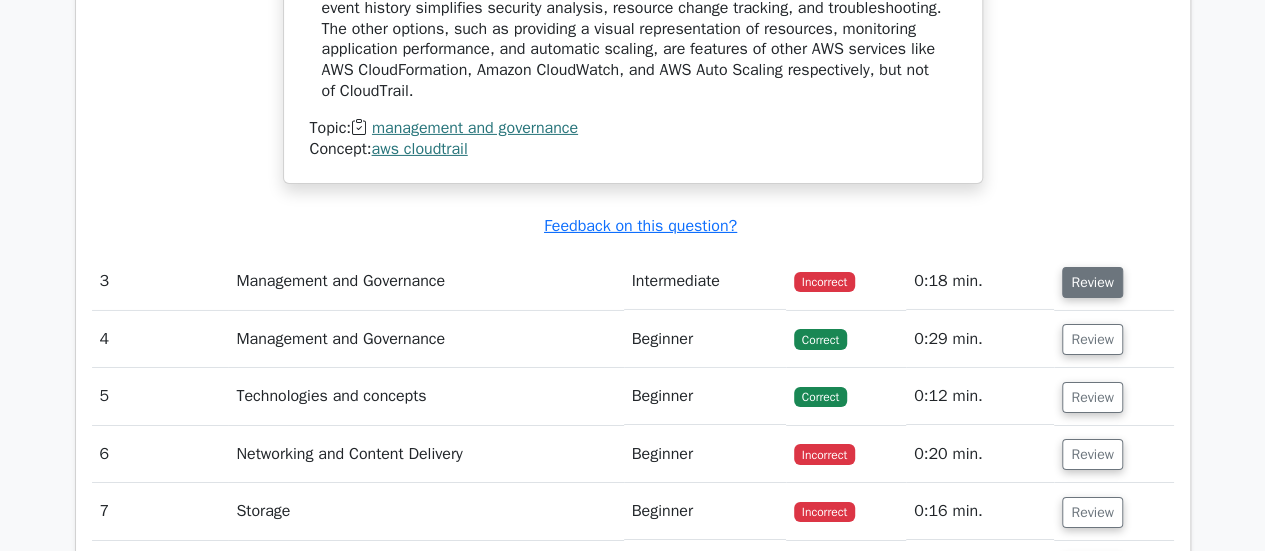 click on "Review" at bounding box center (1092, 282) 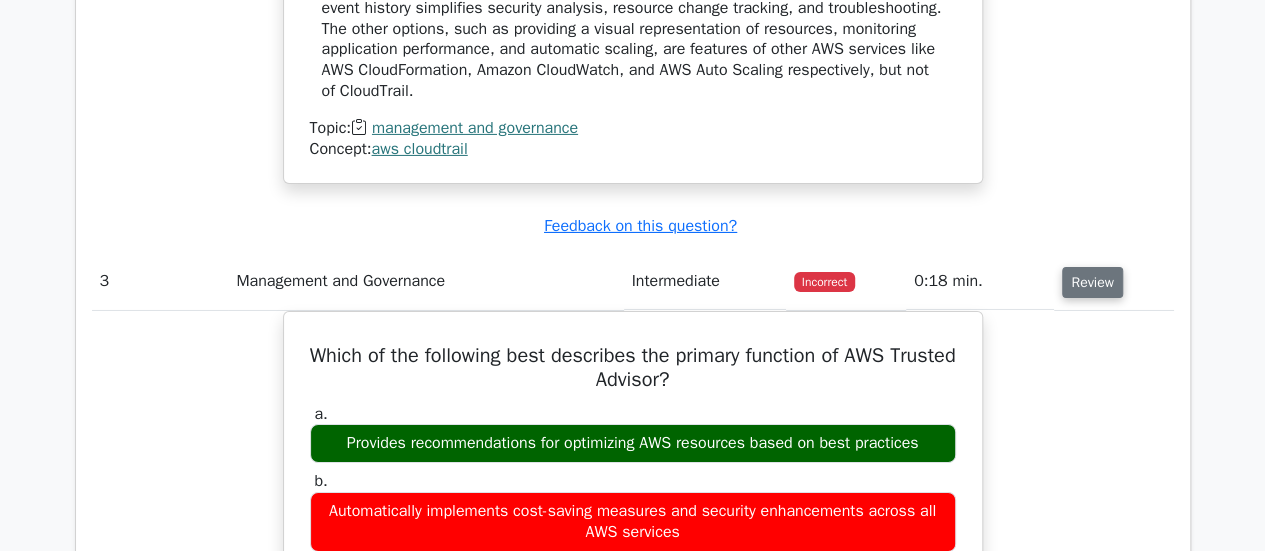 type 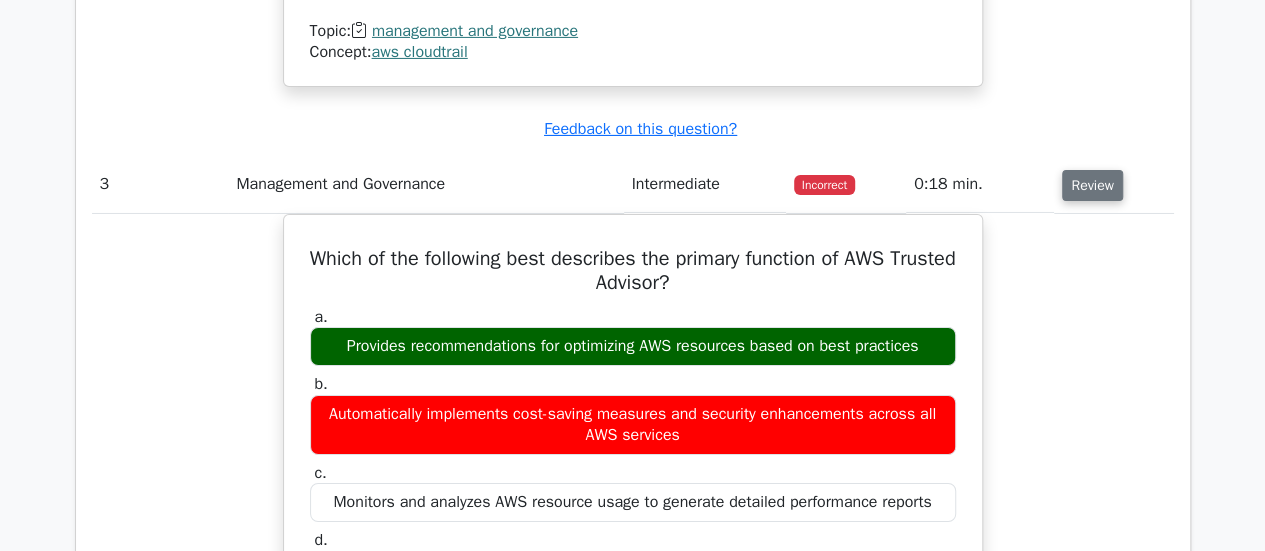 scroll, scrollTop: 3600, scrollLeft: 0, axis: vertical 